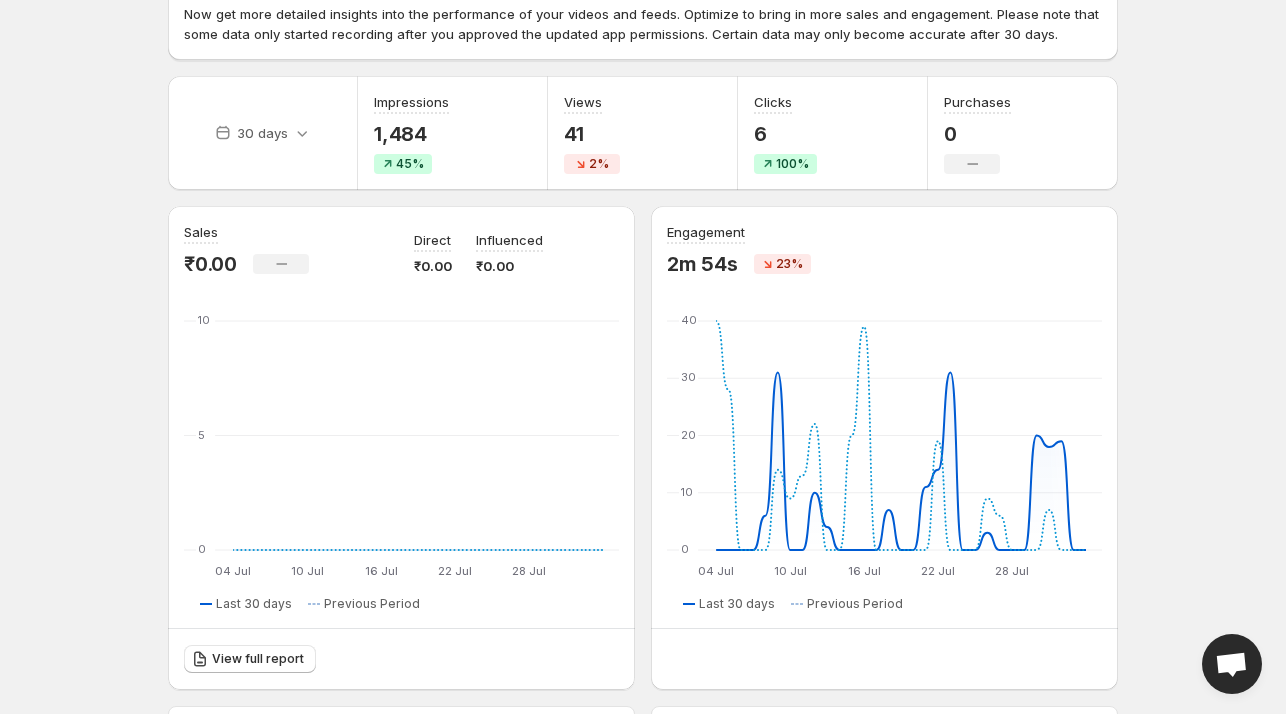 scroll, scrollTop: 0, scrollLeft: 0, axis: both 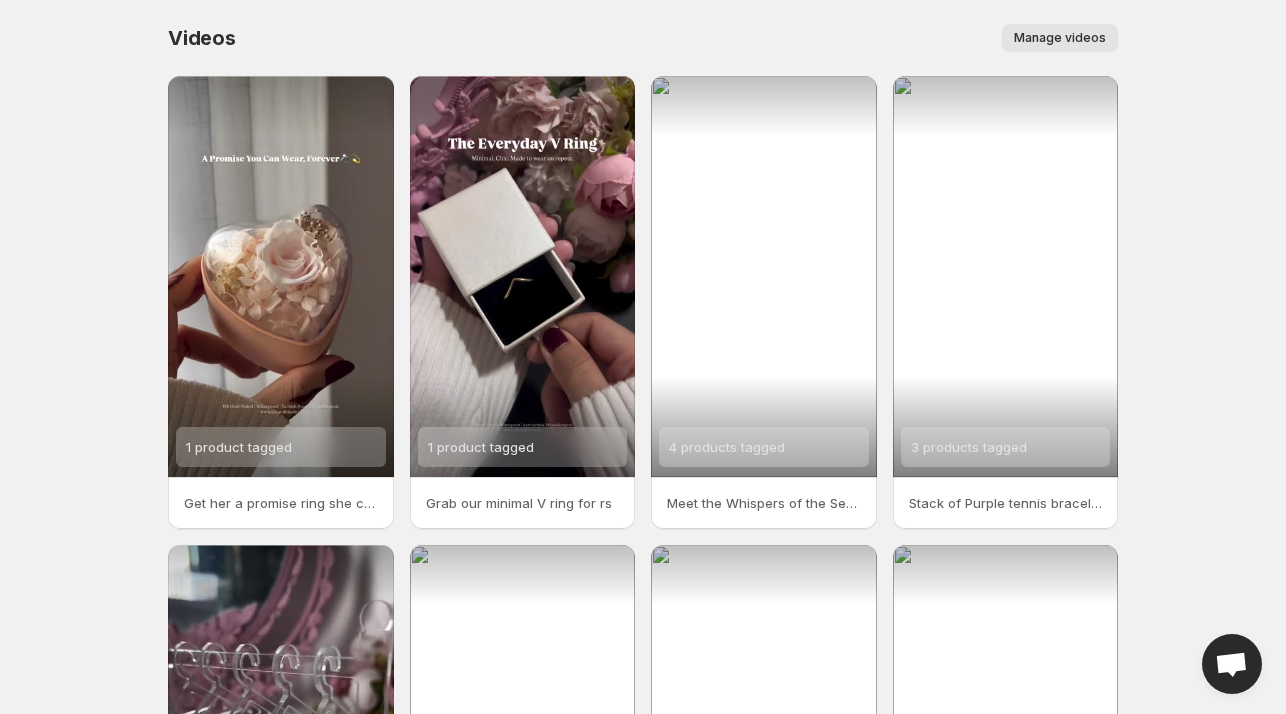 click on "Manage videos" at bounding box center [1060, 38] 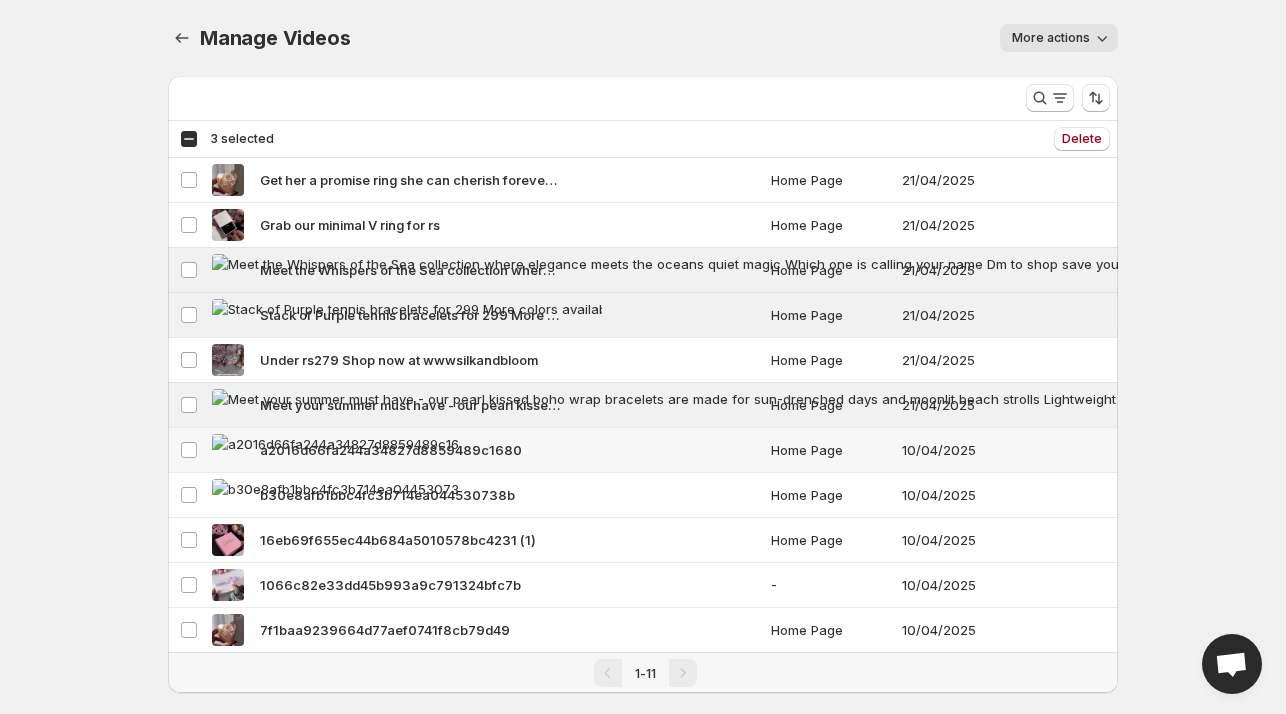 click at bounding box center [189, 450] 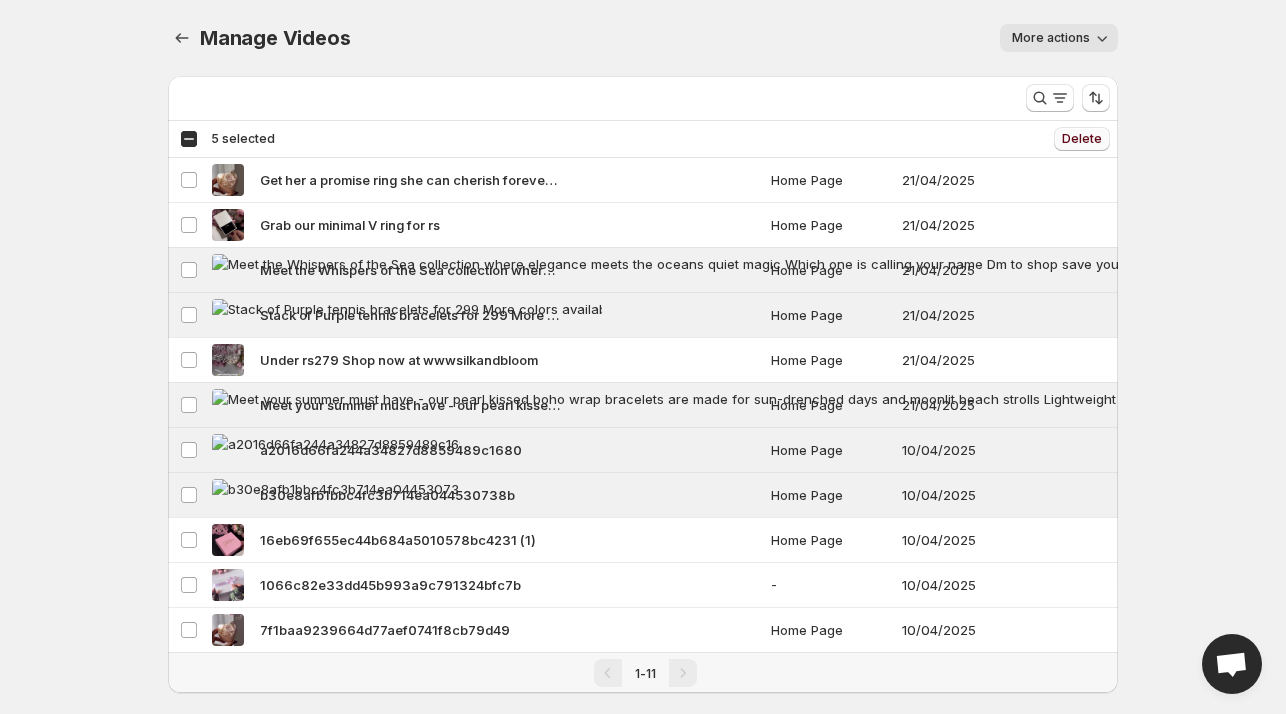 click on "Delete" at bounding box center [1082, 139] 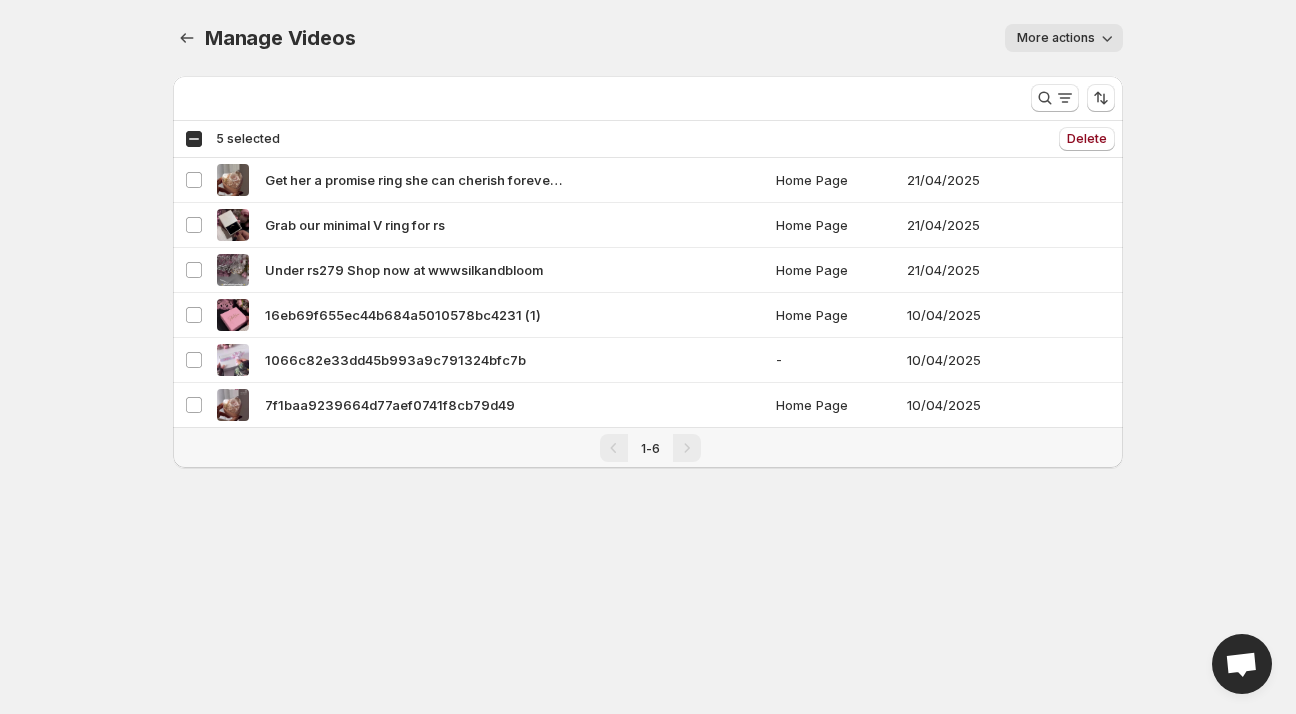 click on "Home Feeds Videos Subscription Settings Manage Videos. This page is ready Manage Videos More actions More actions More actions More views Loading videos… Loading videos… Select all videos Video Feed(s) Date added Issues Select all 6 videos 5 selected Delete Delete Select all videos Video Feed(s) Date added Issues Select video Get her a promise ring she can cherish forever
Price - rs299
Size 678 available Home Page 21/04/2025 Select video Grab our minimal V ring for rs Home Page 21/04/2025 Select video Under rs279 Shop now at wwwsilkandbloom Home Page 21/04/2025 Select video 16eb69f655ec44b684a5010578bc4231 (1) Home Page 10/04/2025 Select video 1066c82e33dd45b993a9c791324bfc7b - 10/04/2025 Select video 7f1baa9239664d77aef0741f8cb79d49 Home Page 10/04/2025 1-6 Delete Cancel Are you sure you want to delete  5  video s ? This action cannot be undone. Cancel Regenerate" at bounding box center [648, 357] 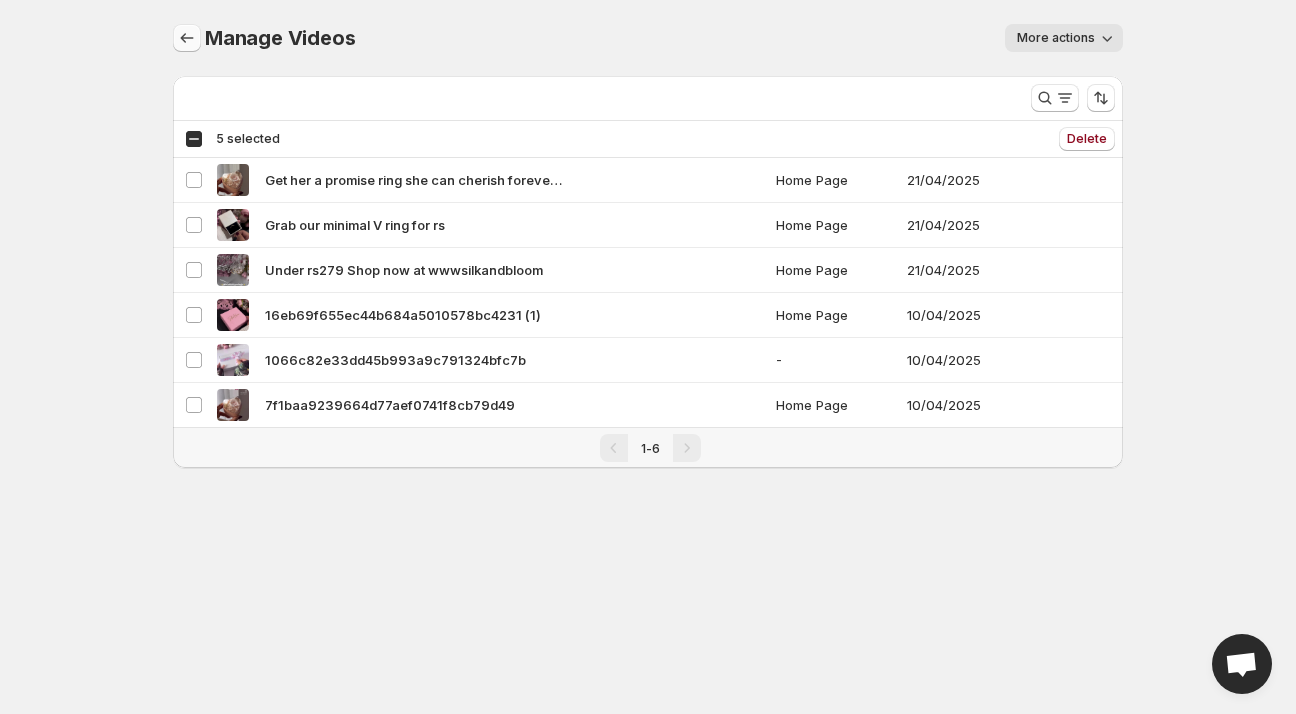 click 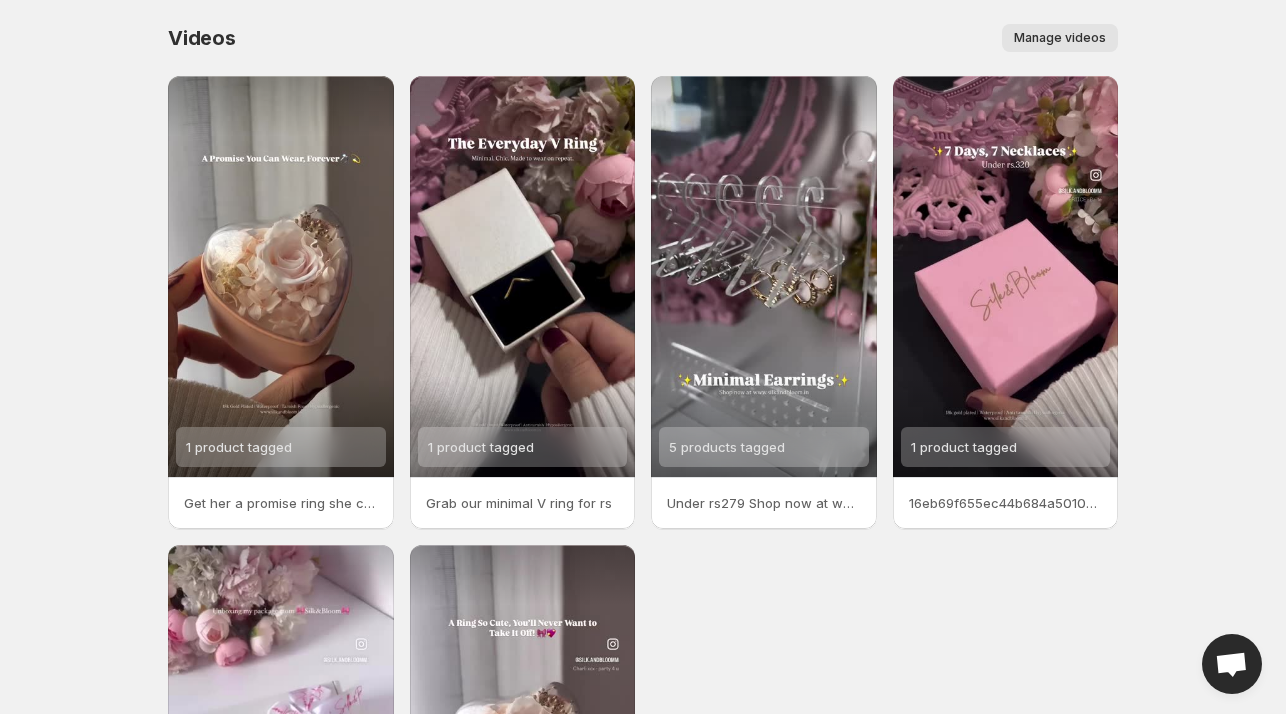 click on "Manage videos" at bounding box center [1060, 38] 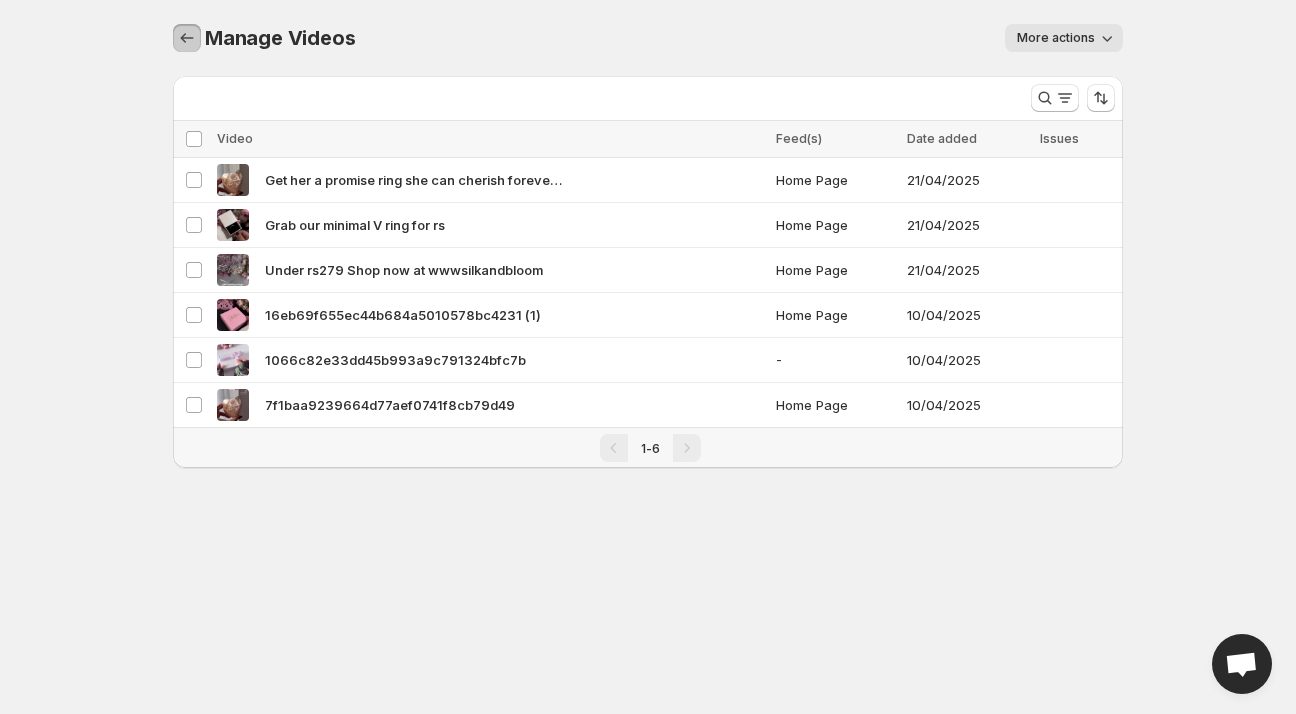 click 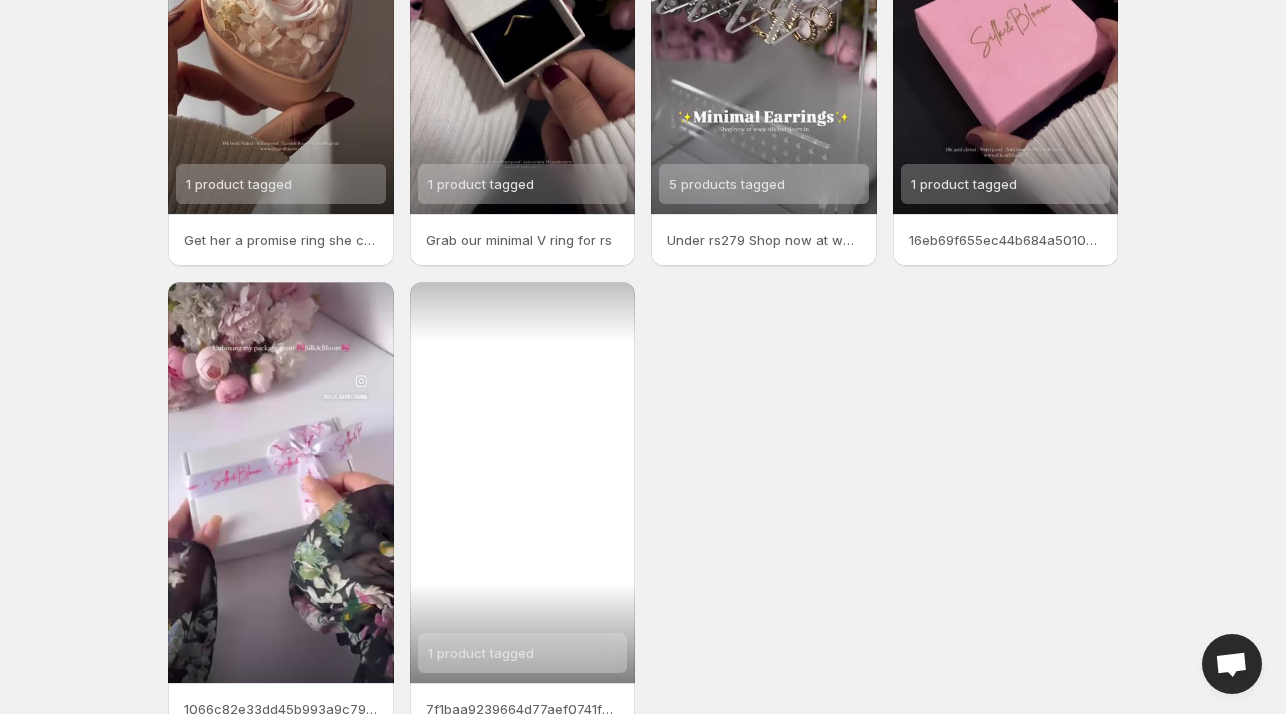 scroll, scrollTop: 376, scrollLeft: 0, axis: vertical 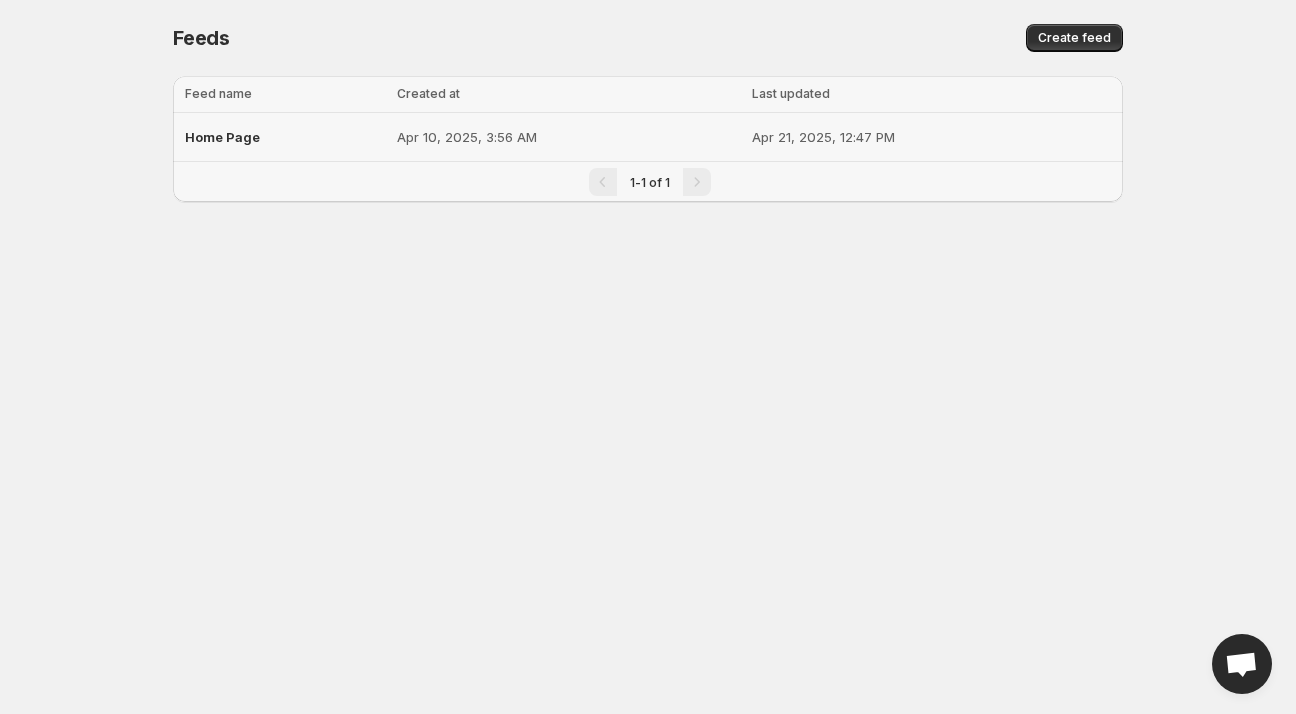 click on "Apr 10, 2025, 3:56 AM" at bounding box center [569, 137] 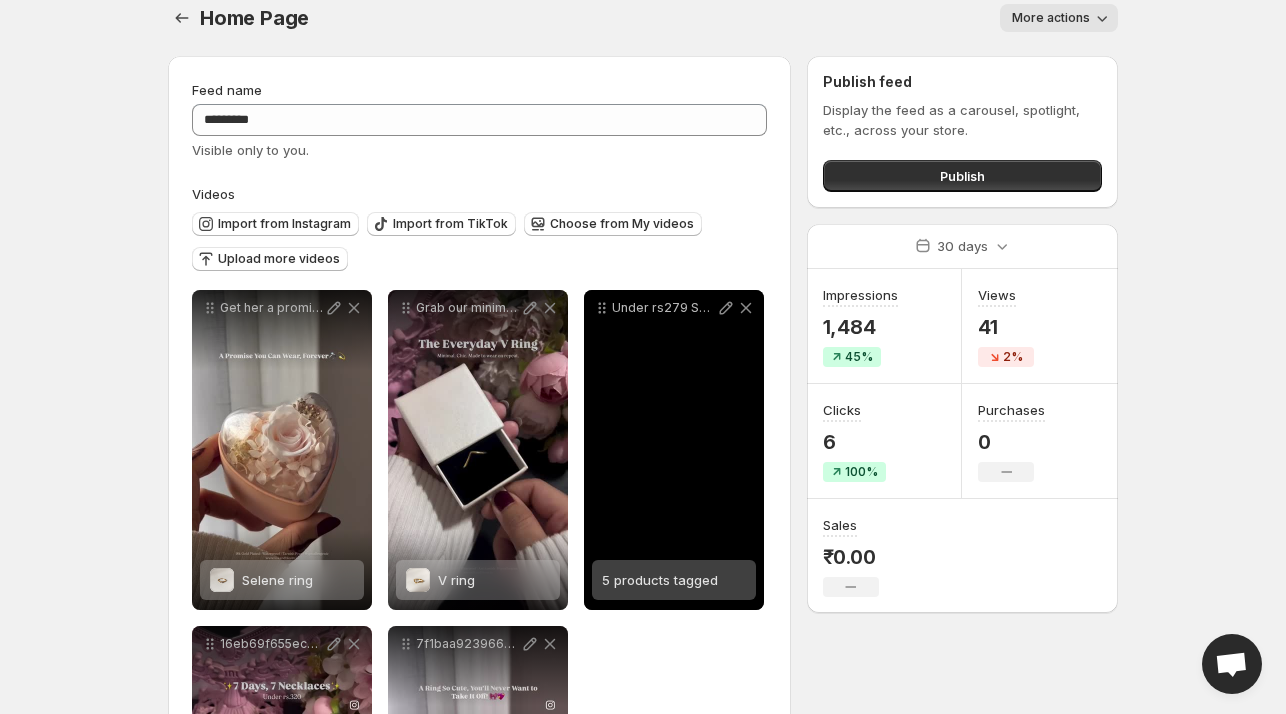 scroll, scrollTop: 0, scrollLeft: 0, axis: both 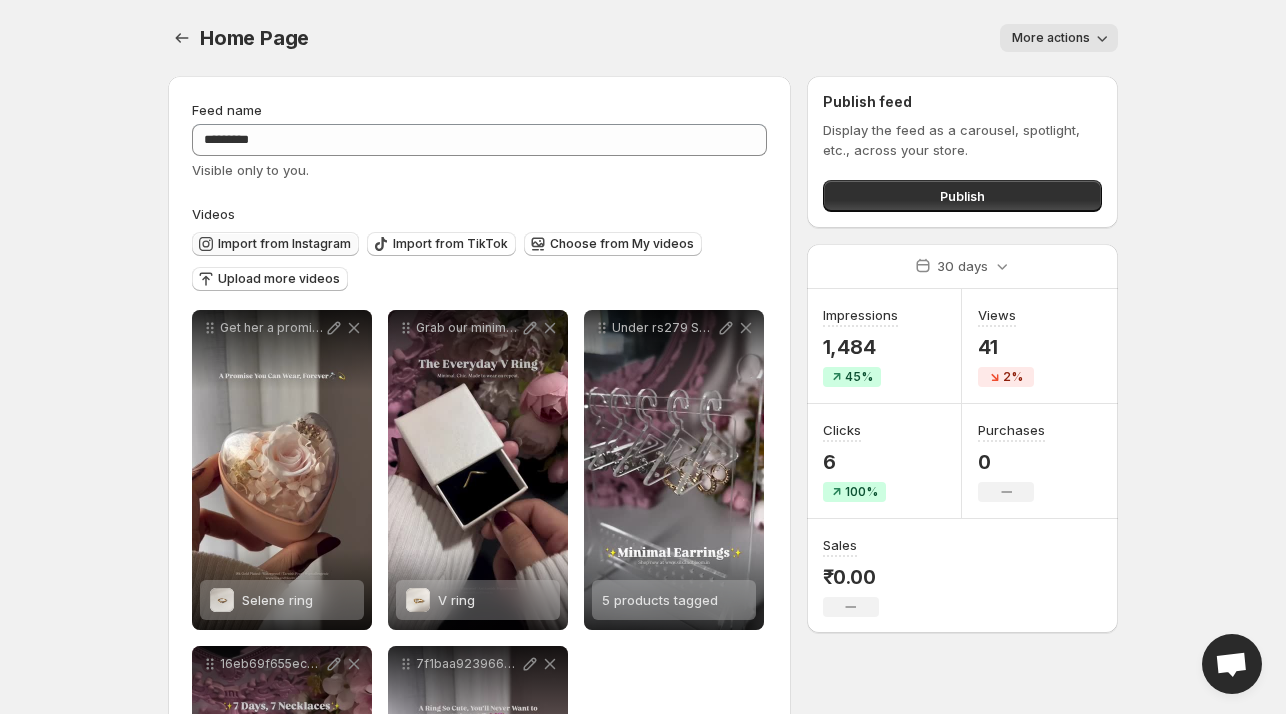 click on "Import from Instagram" at bounding box center [284, 244] 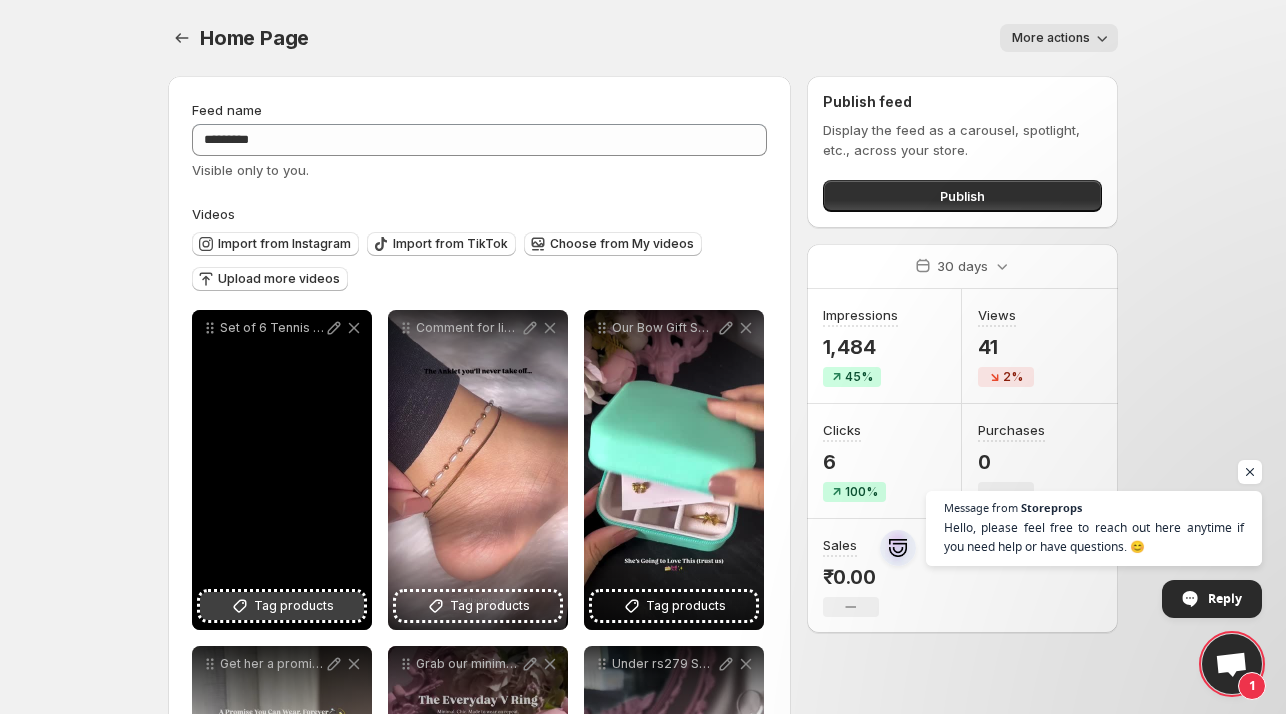 click on "Tag products" at bounding box center (294, 606) 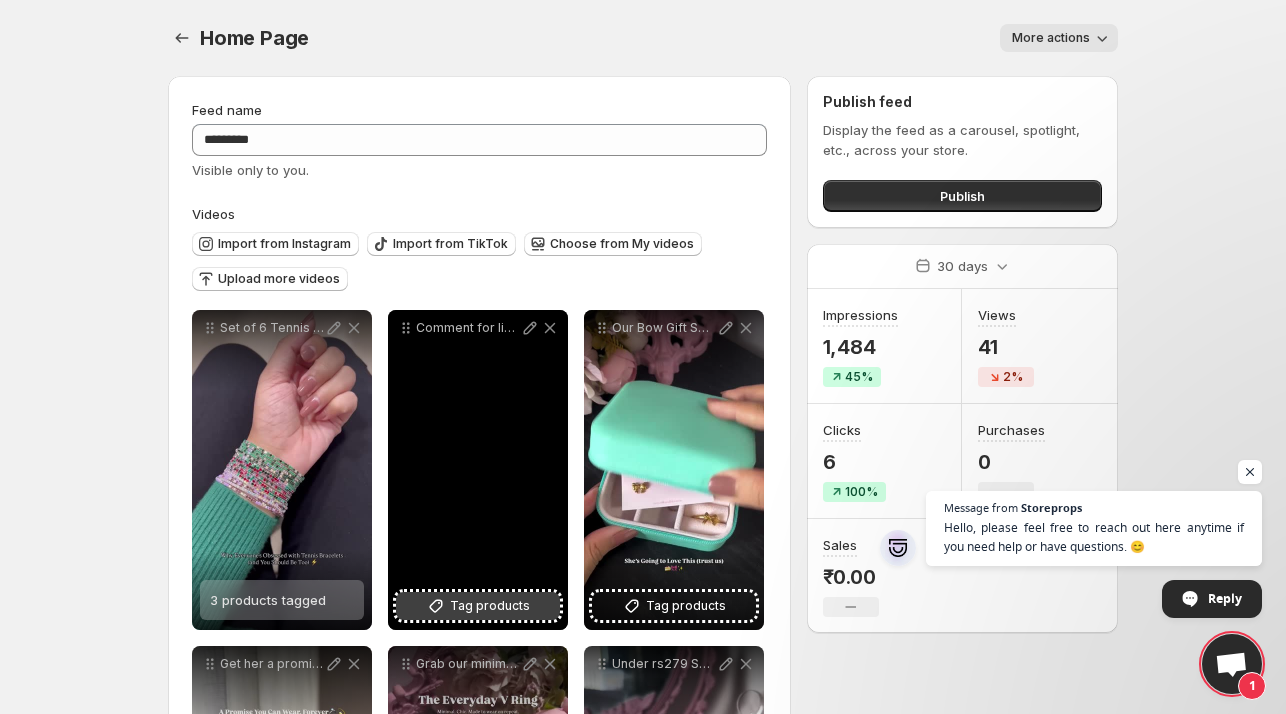 click on "Tag products" at bounding box center (490, 606) 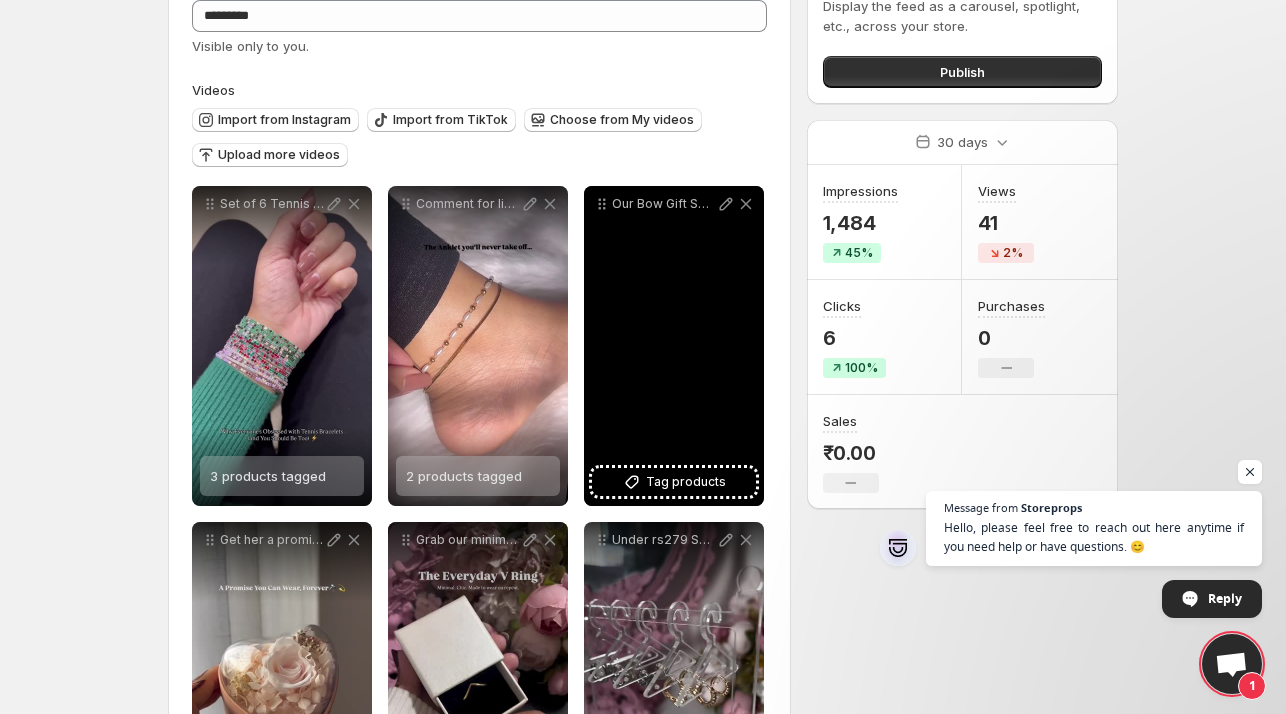 scroll, scrollTop: 152, scrollLeft: 0, axis: vertical 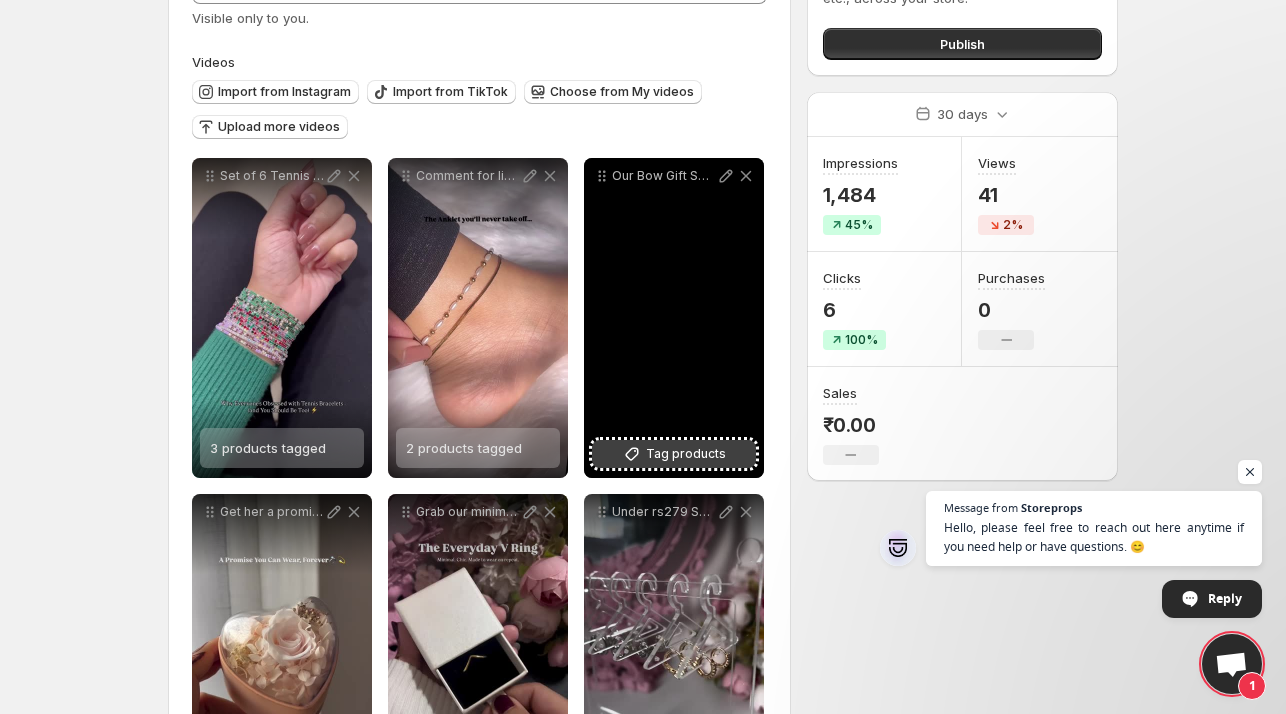 click on "Tag products" at bounding box center [686, 454] 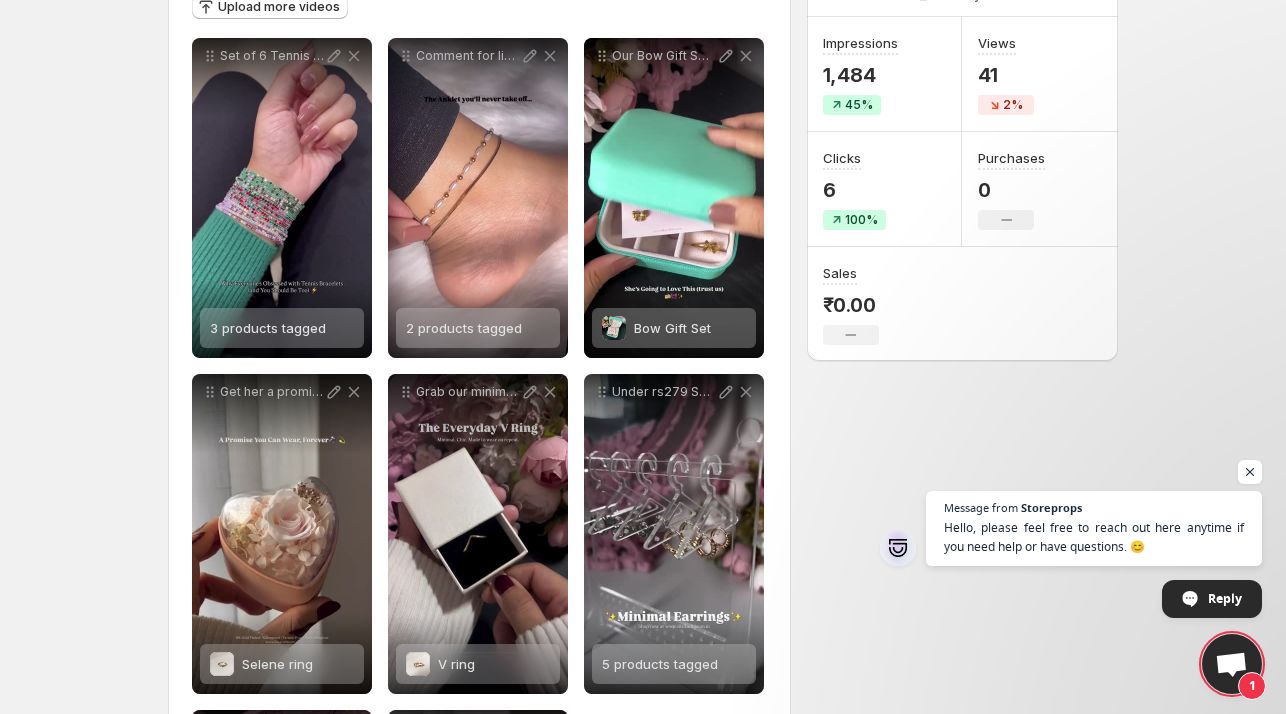 scroll, scrollTop: 271, scrollLeft: 0, axis: vertical 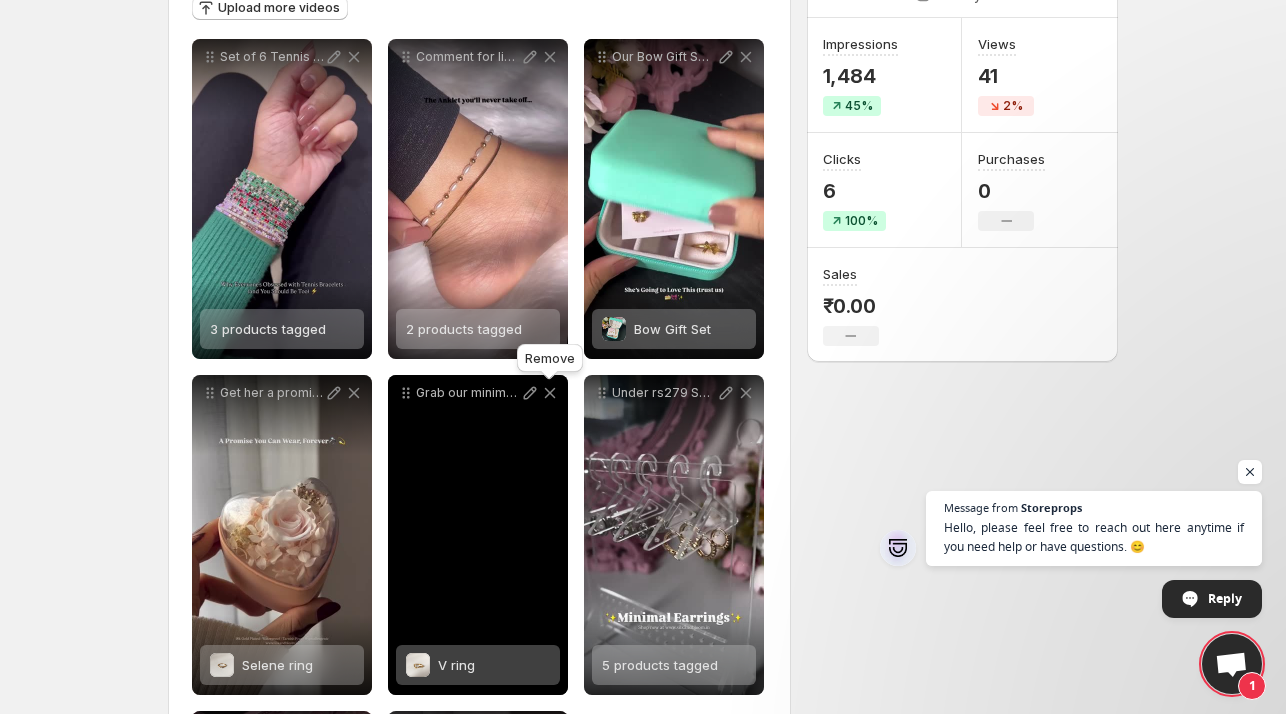 click 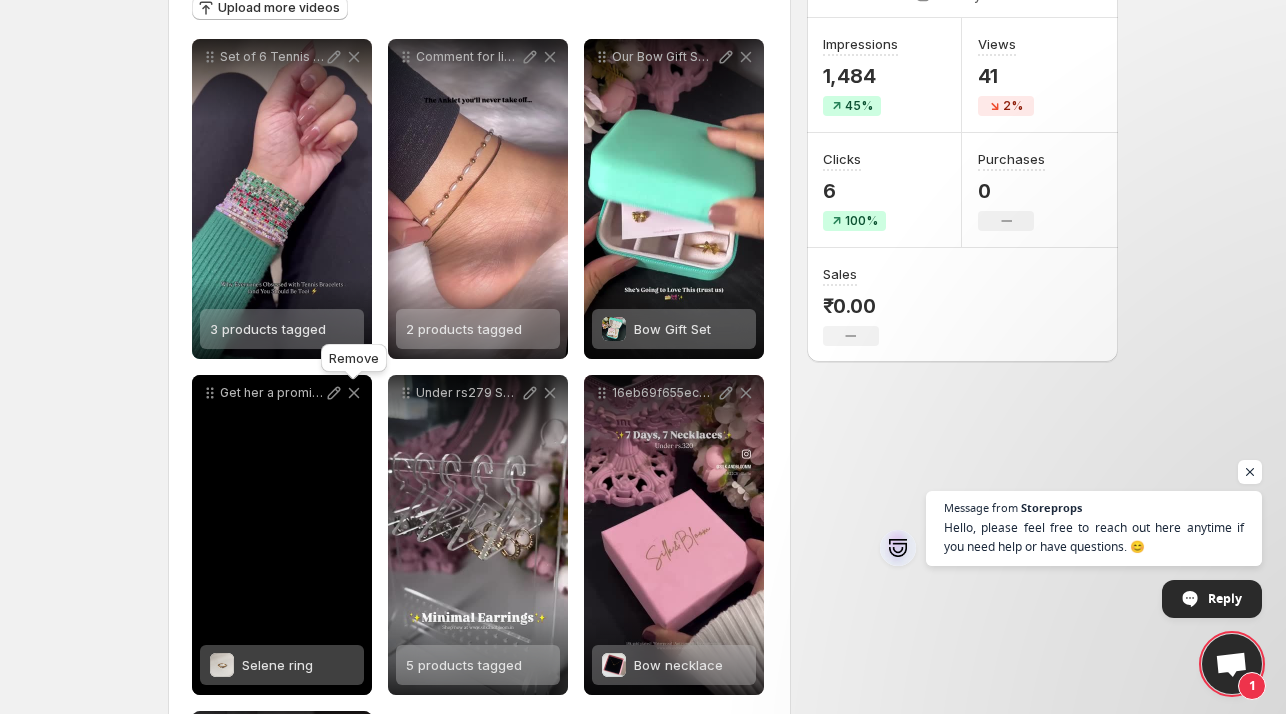 click 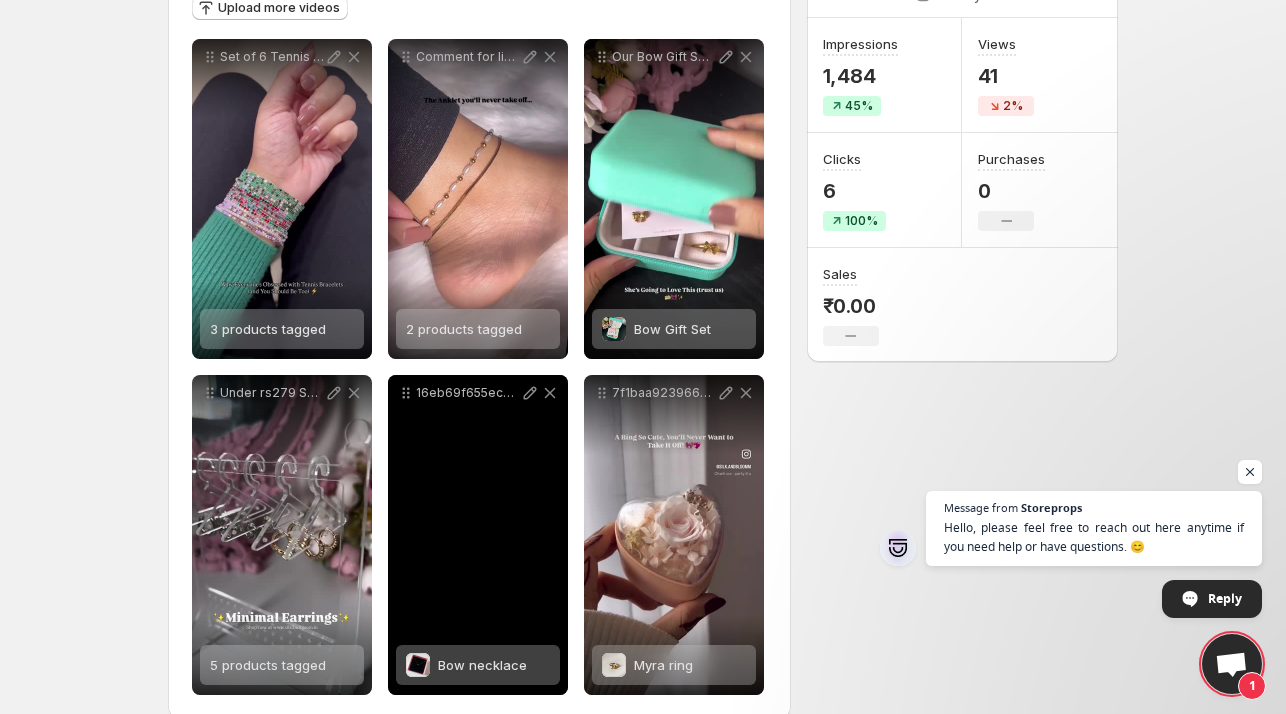scroll, scrollTop: 301, scrollLeft: 0, axis: vertical 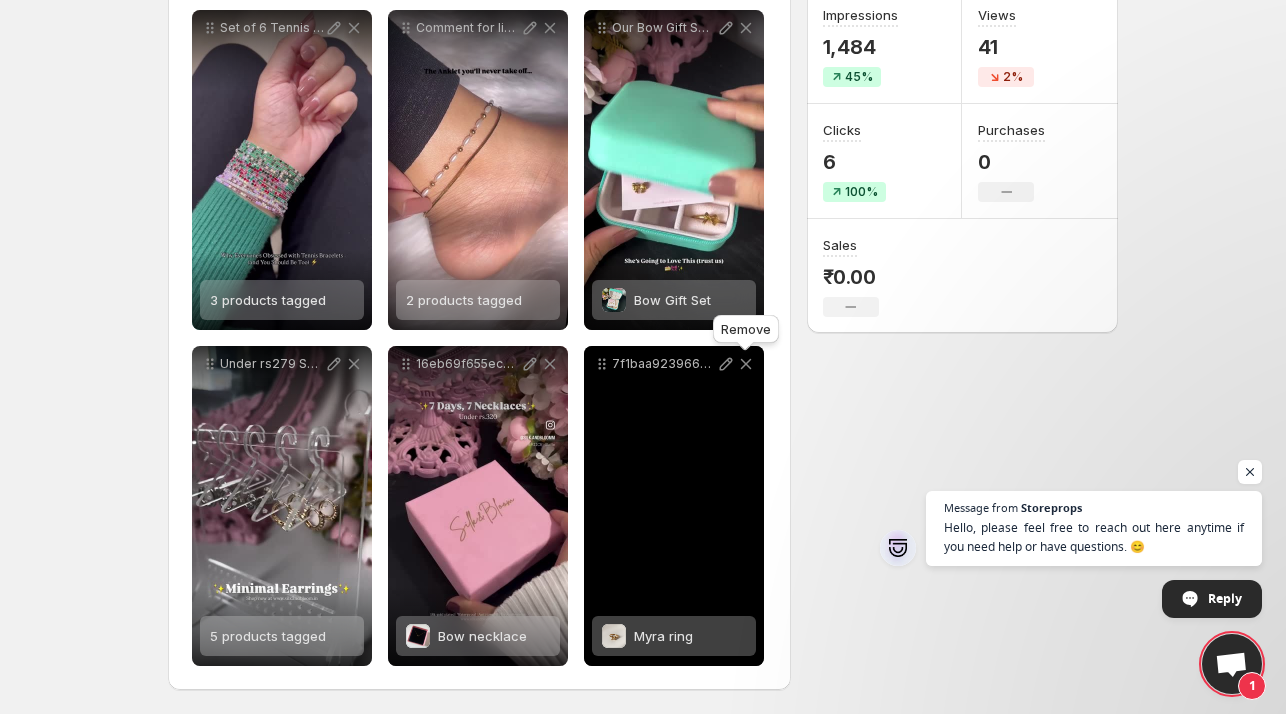 click 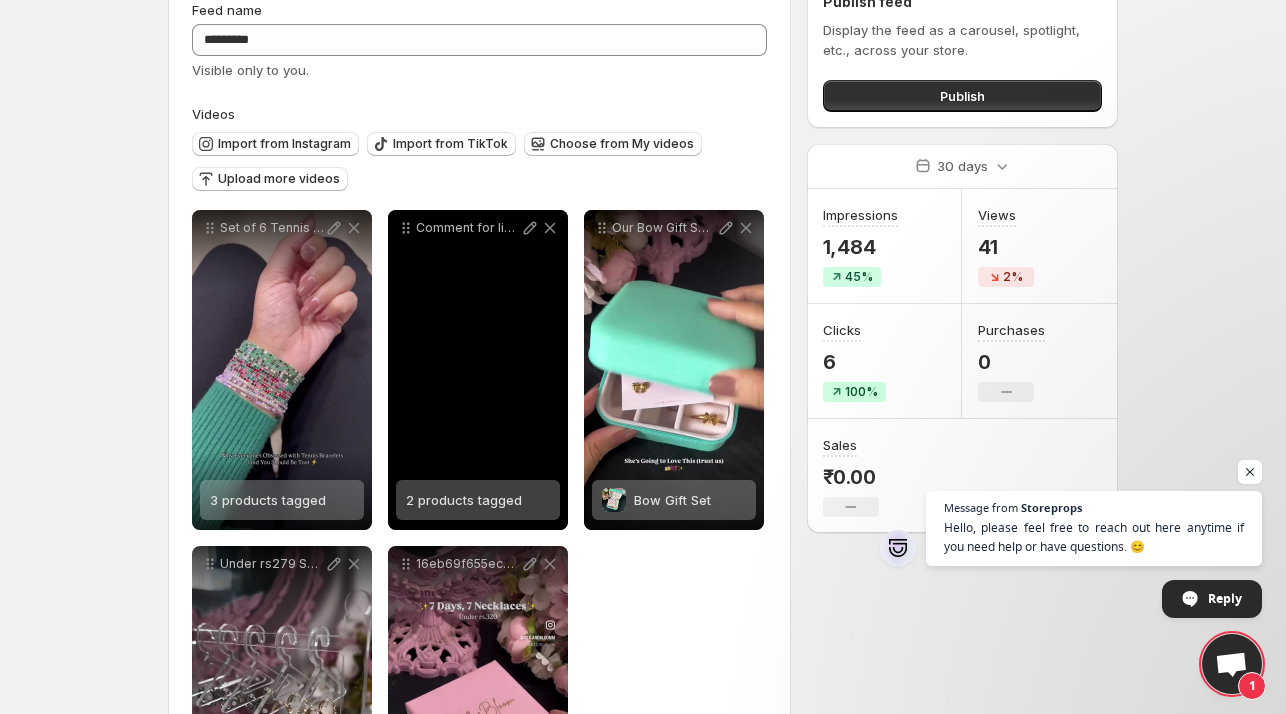 scroll, scrollTop: 92, scrollLeft: 0, axis: vertical 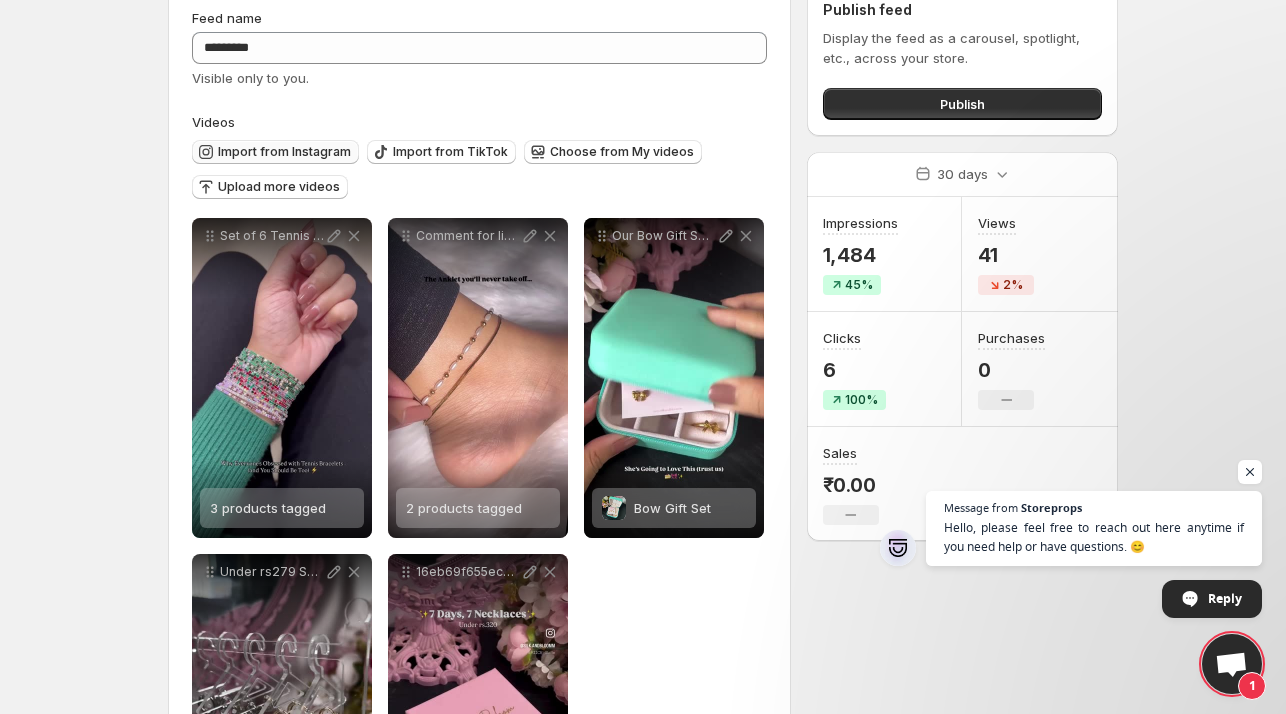 click on "Import from Instagram" at bounding box center [284, 152] 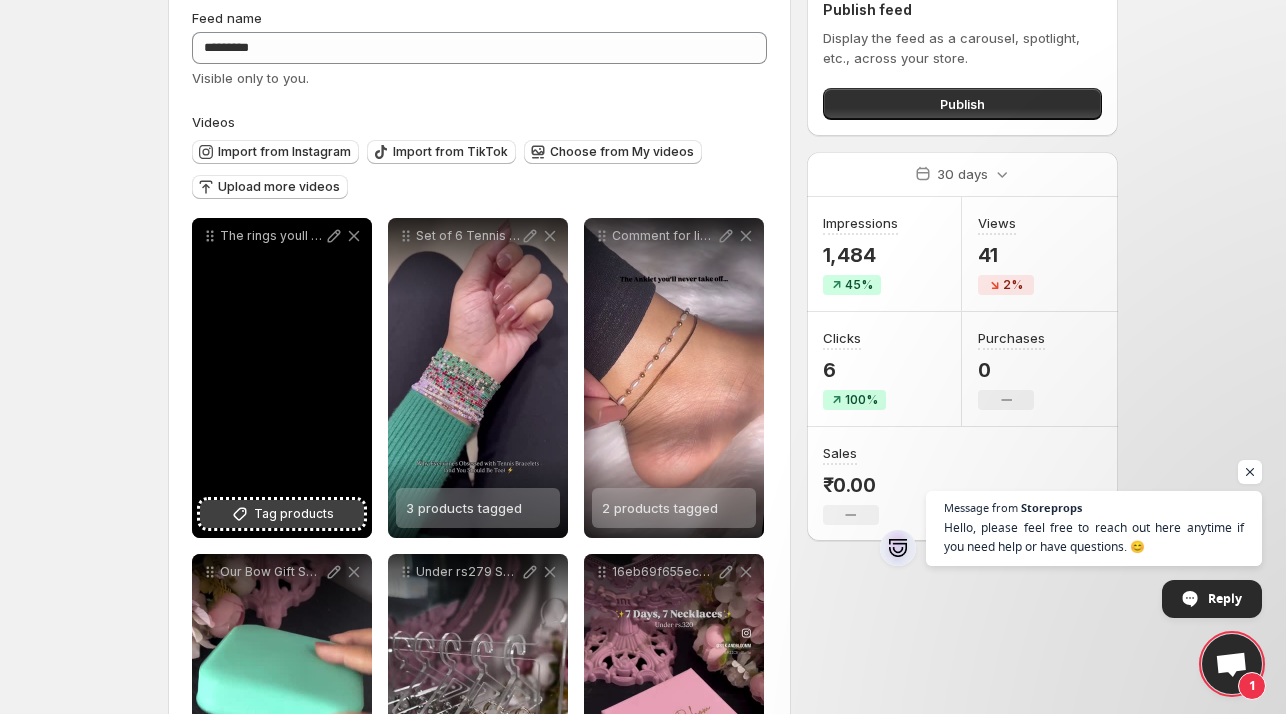 click on "Tag products" at bounding box center [282, 514] 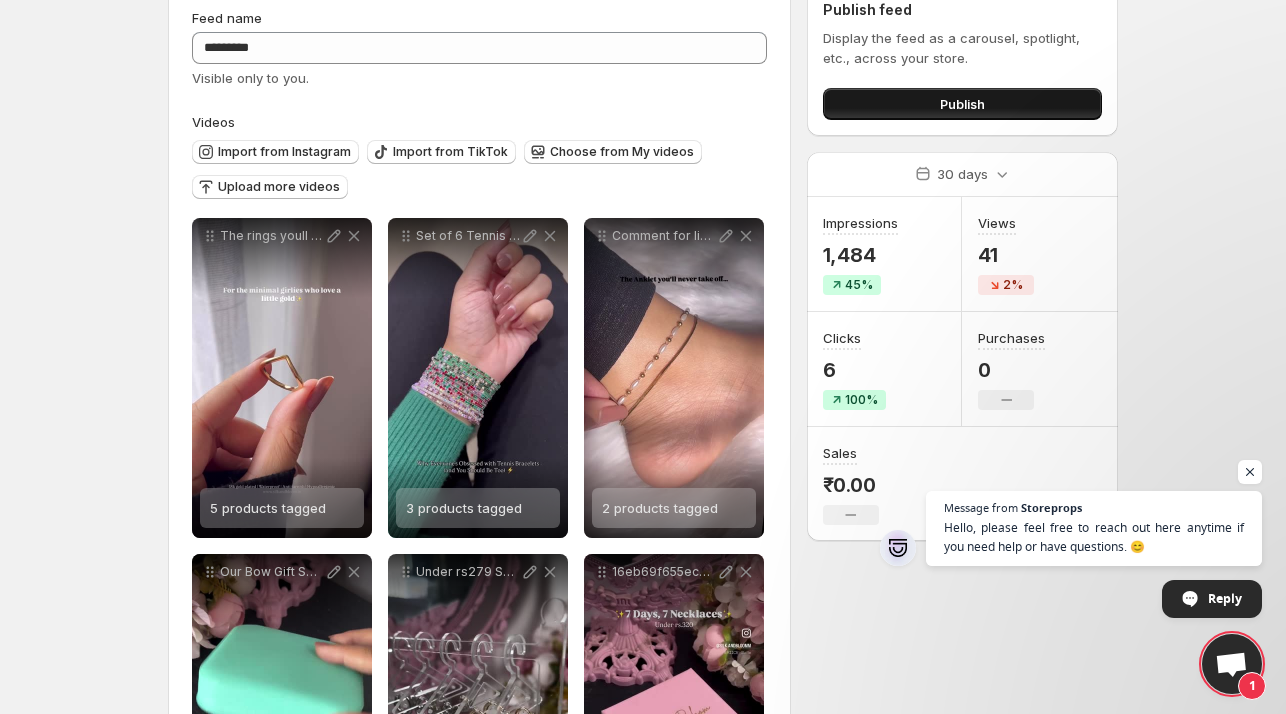click on "Publish" at bounding box center (962, 104) 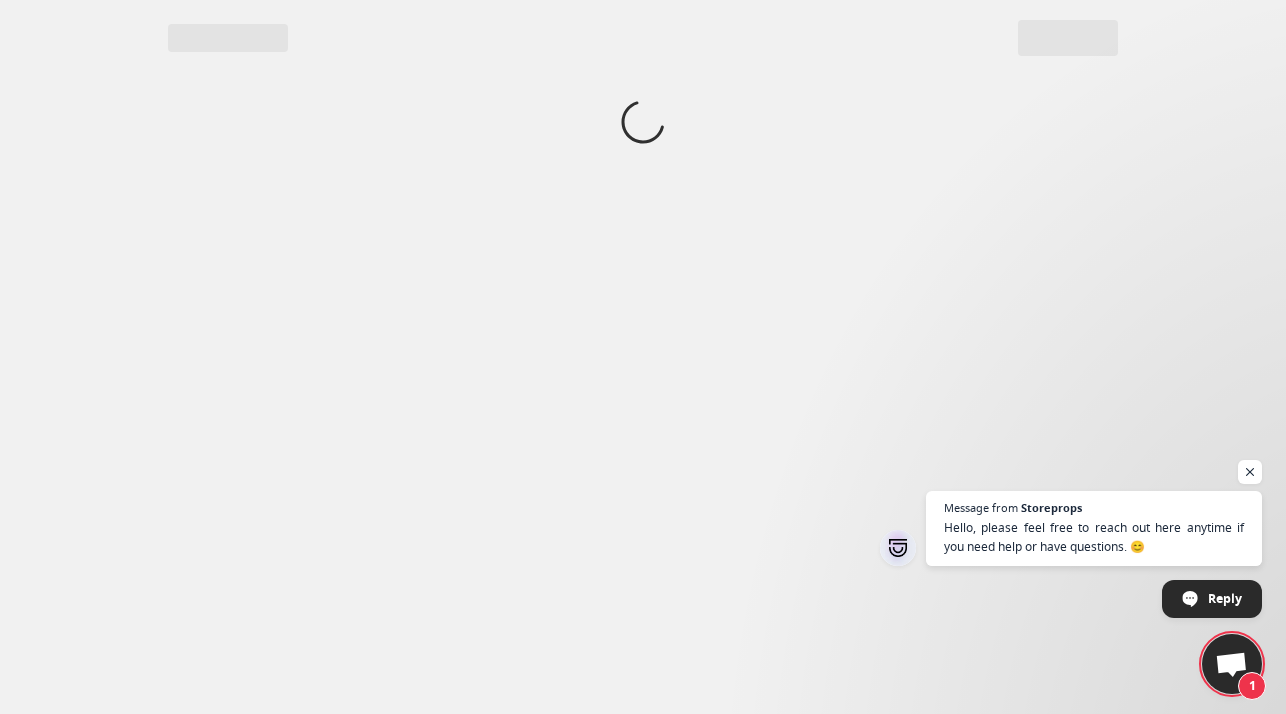 scroll, scrollTop: 0, scrollLeft: 0, axis: both 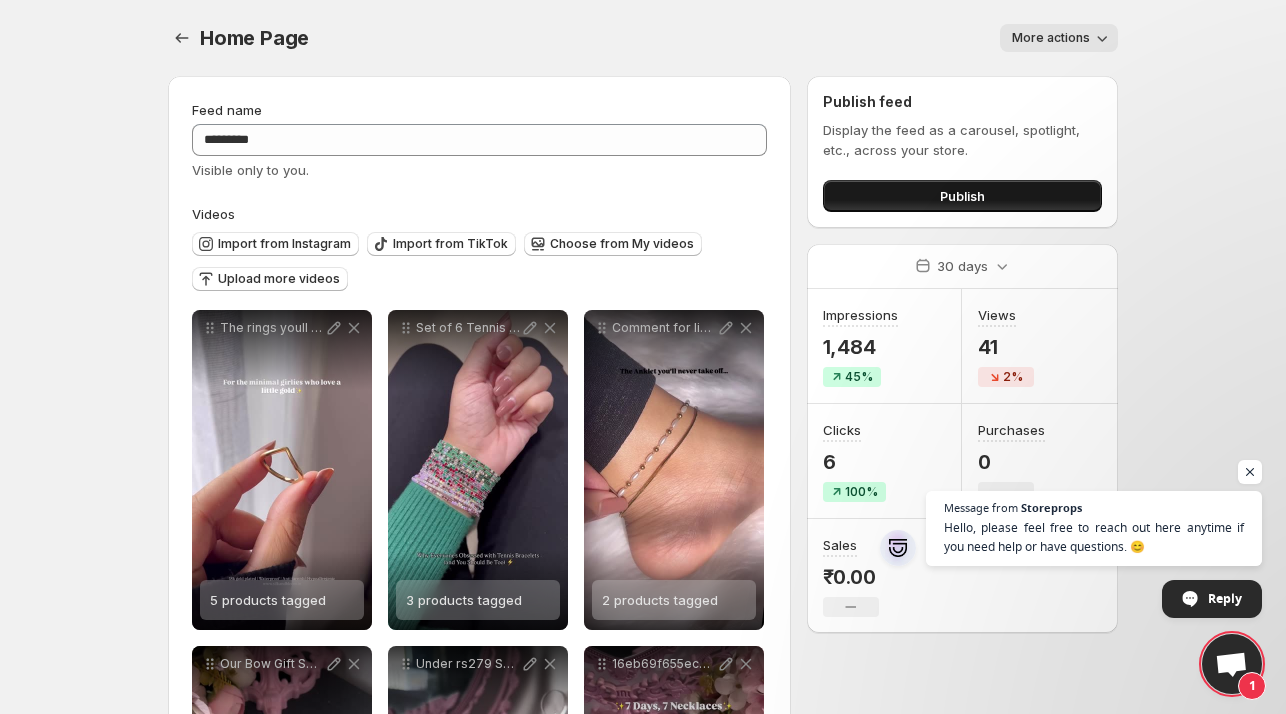 click on "Publish" at bounding box center [962, 196] 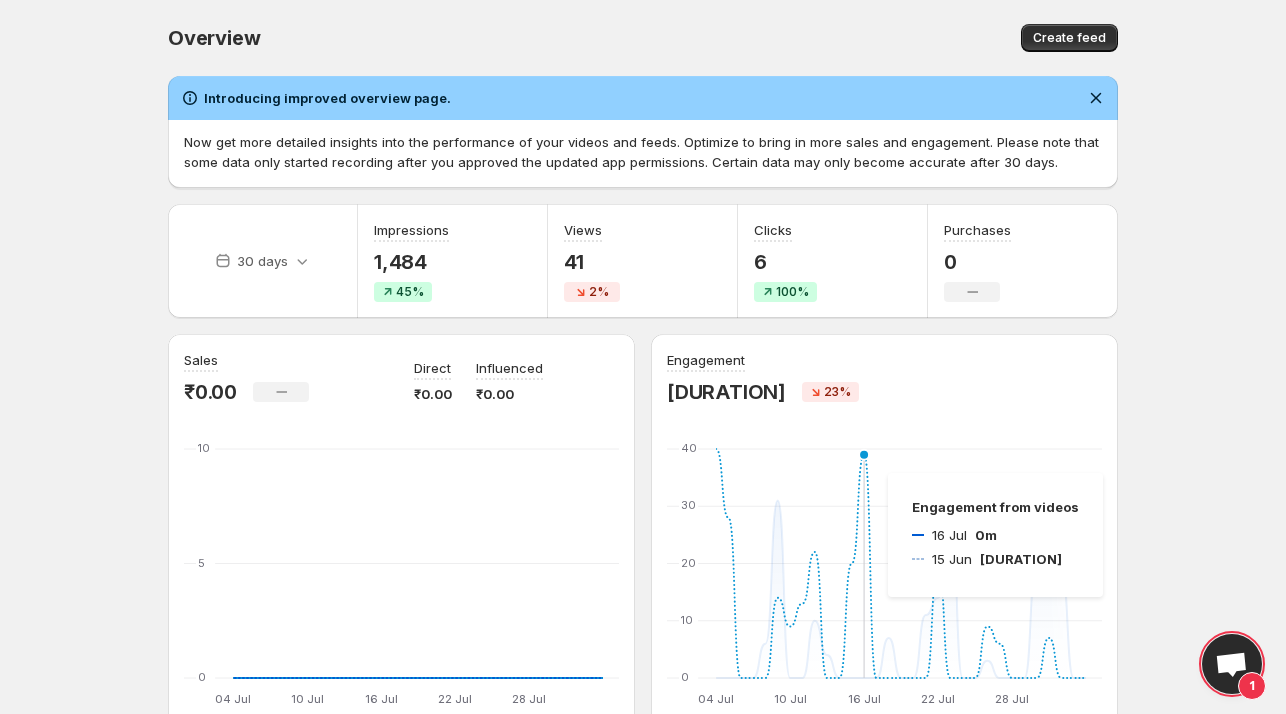 scroll, scrollTop: 260, scrollLeft: 0, axis: vertical 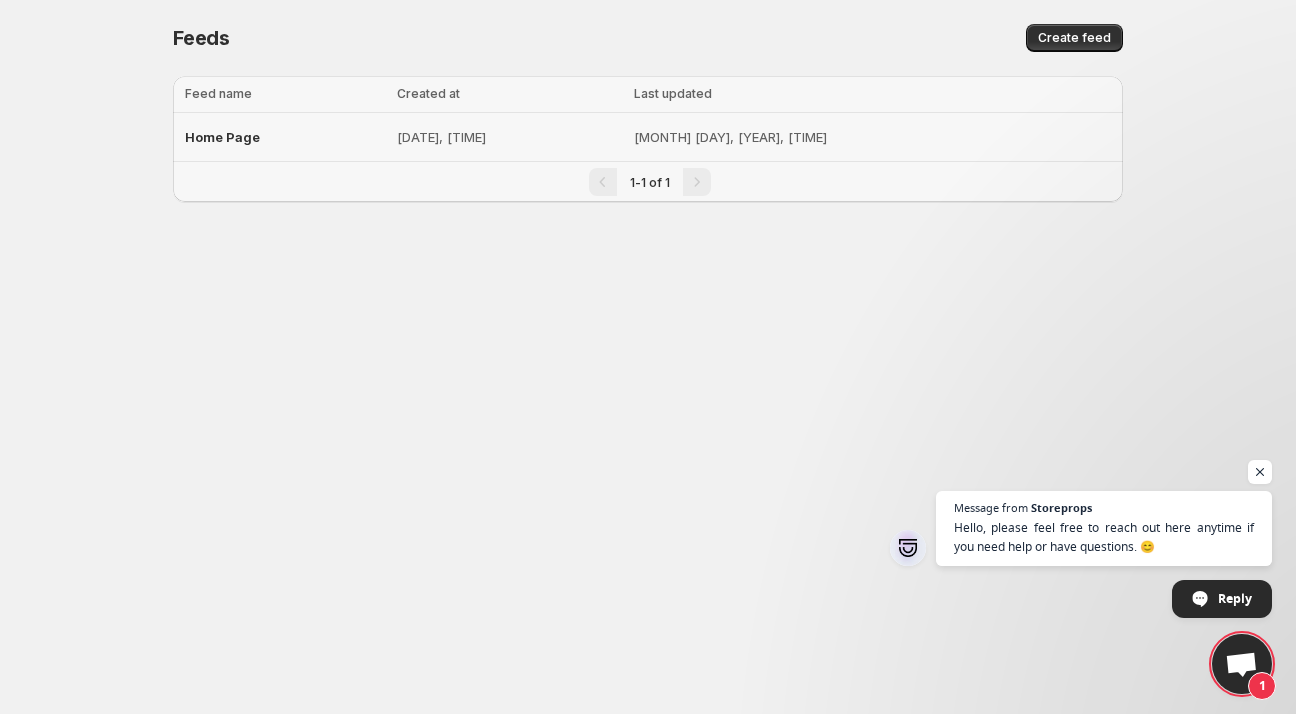 click on "[DATE], [TIME]" at bounding box center [509, 137] 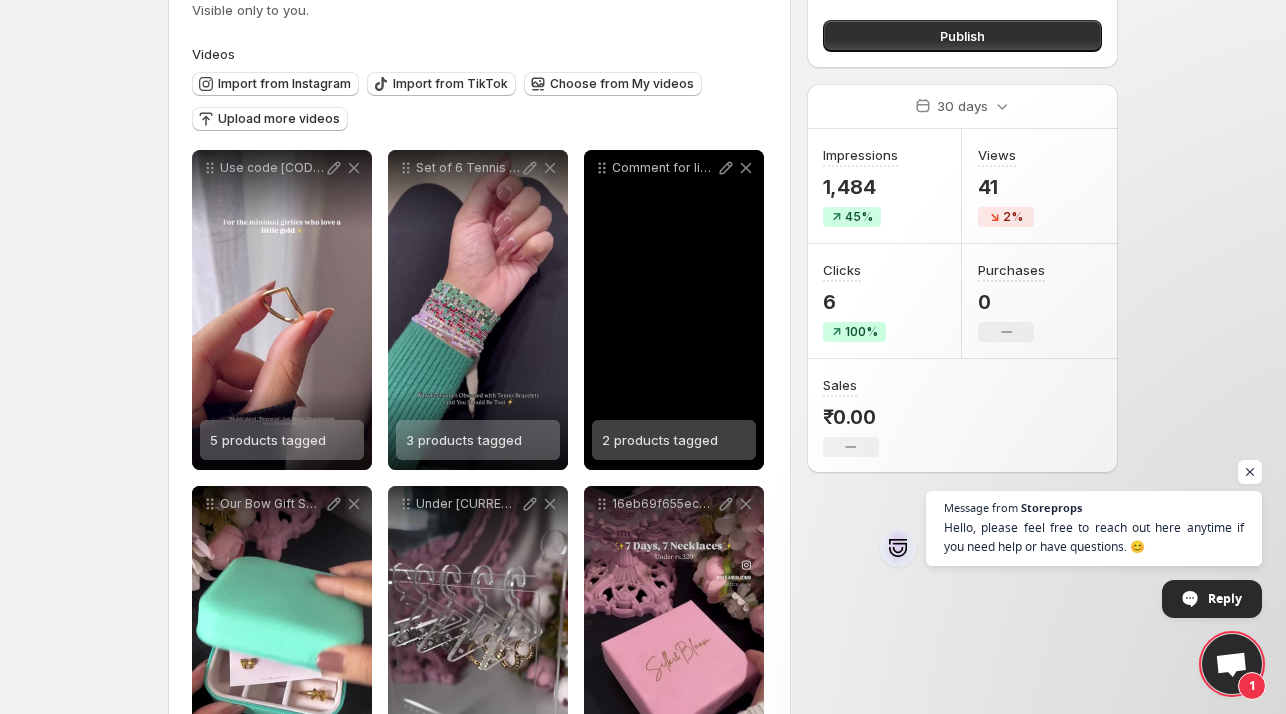 scroll, scrollTop: 0, scrollLeft: 0, axis: both 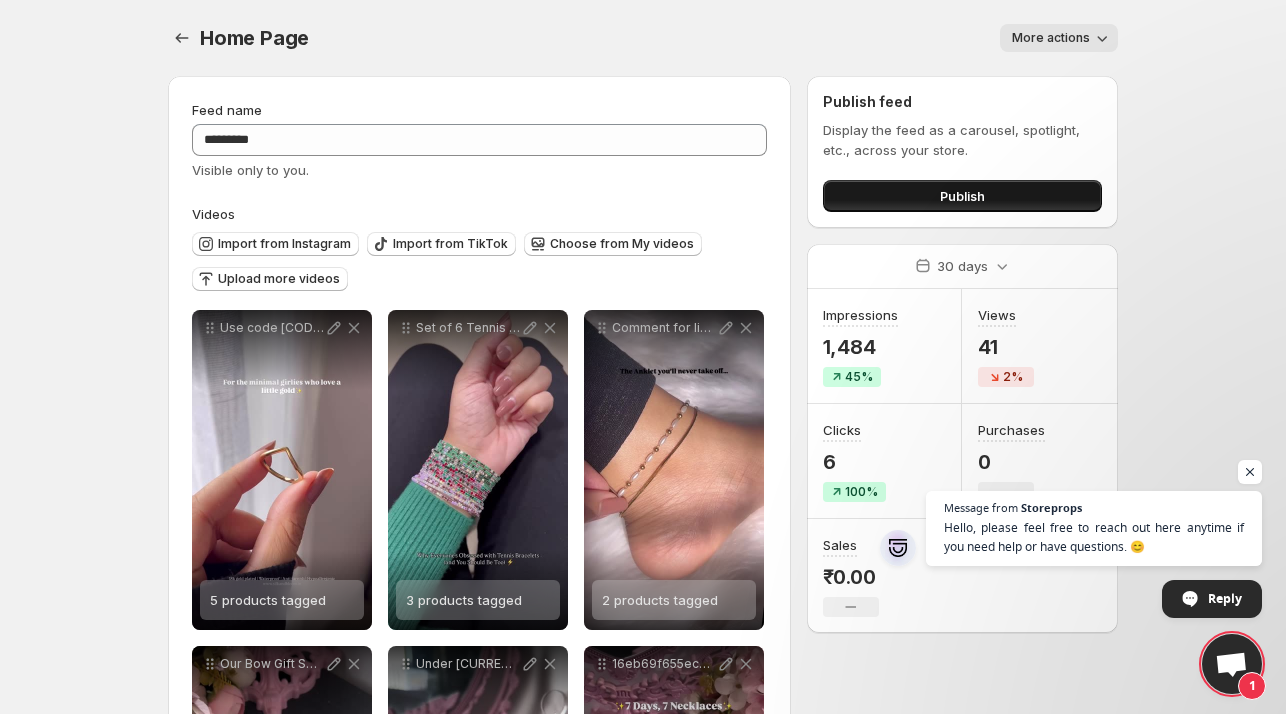 click on "Publish" at bounding box center (962, 196) 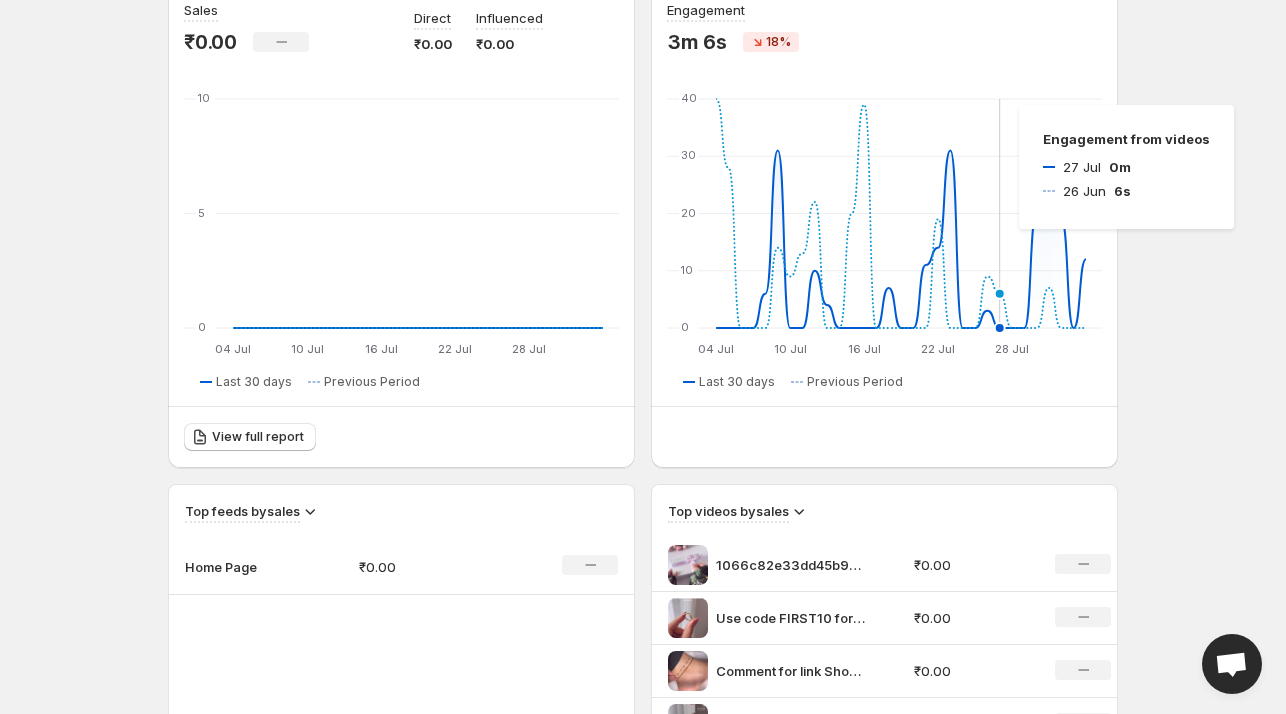 scroll, scrollTop: 0, scrollLeft: 0, axis: both 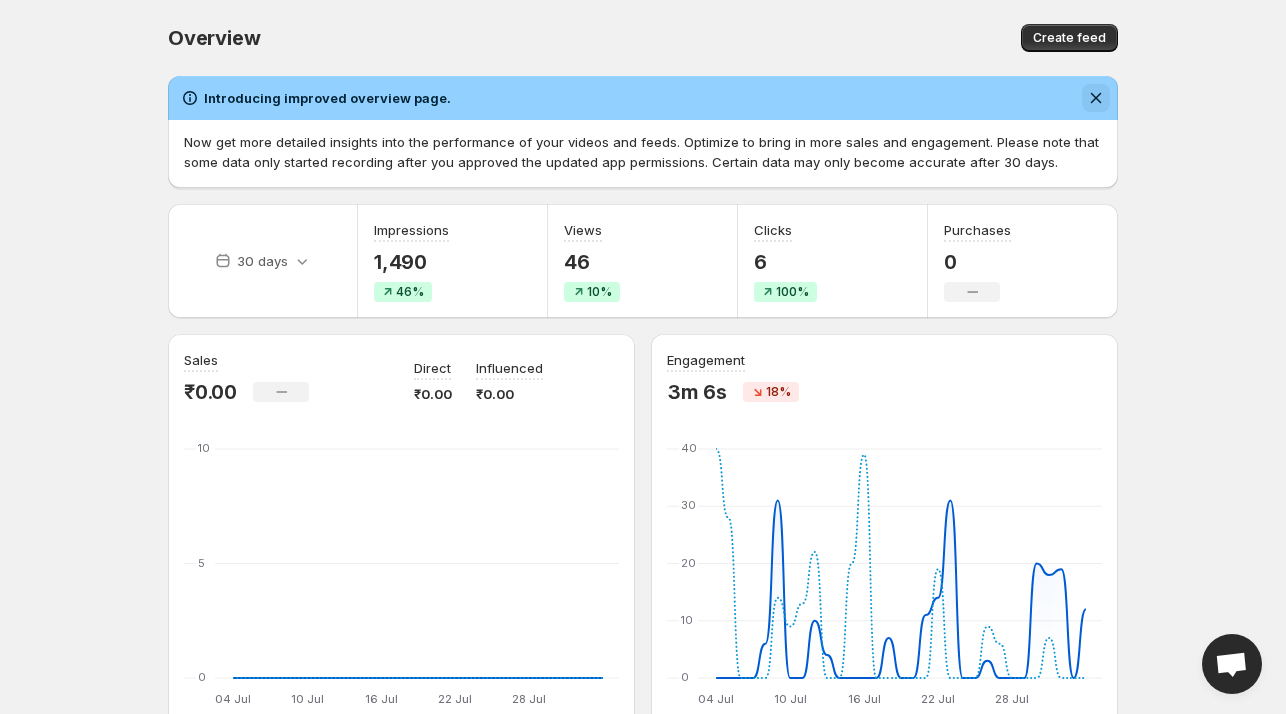 click 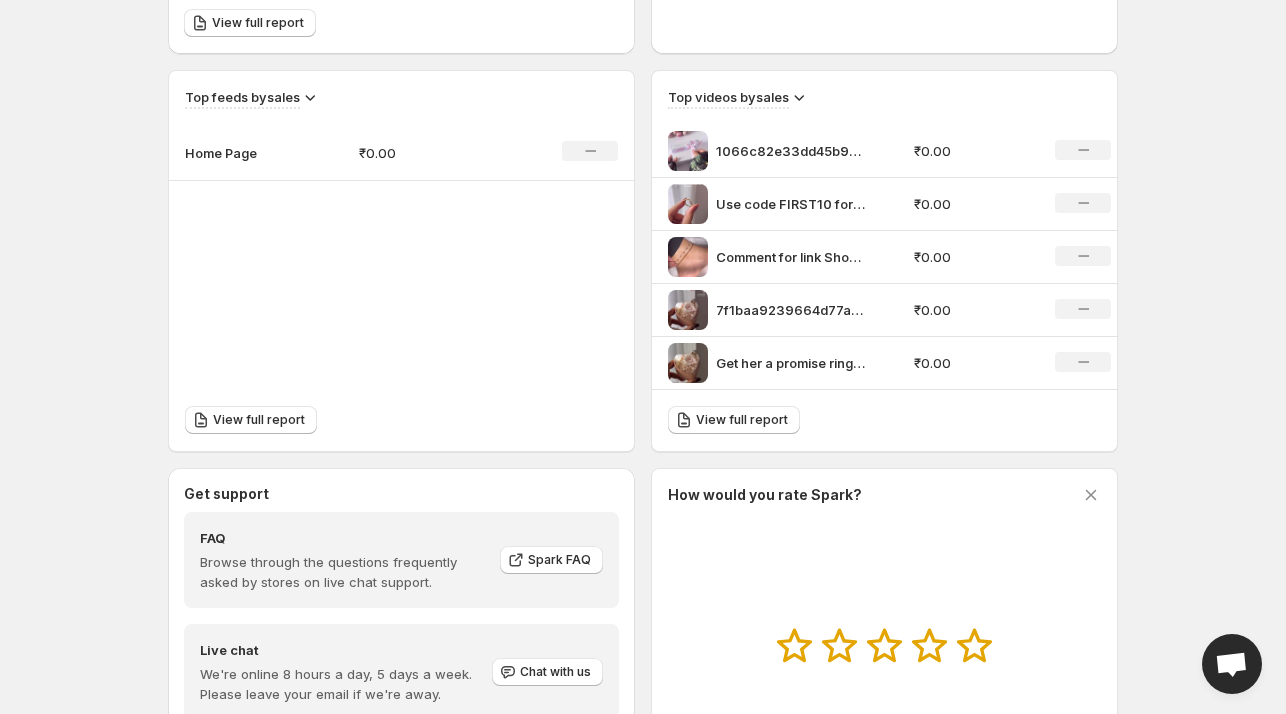 scroll, scrollTop: 816, scrollLeft: 0, axis: vertical 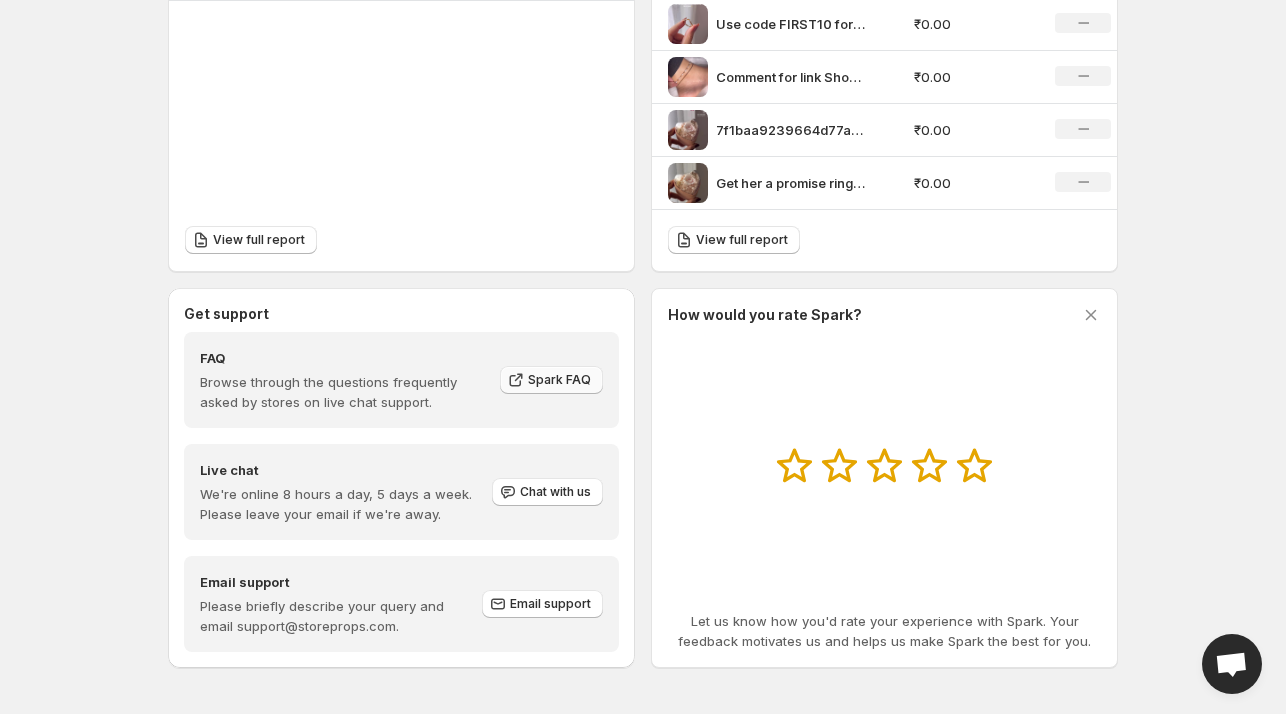 click on "Spark FAQ" at bounding box center (559, 380) 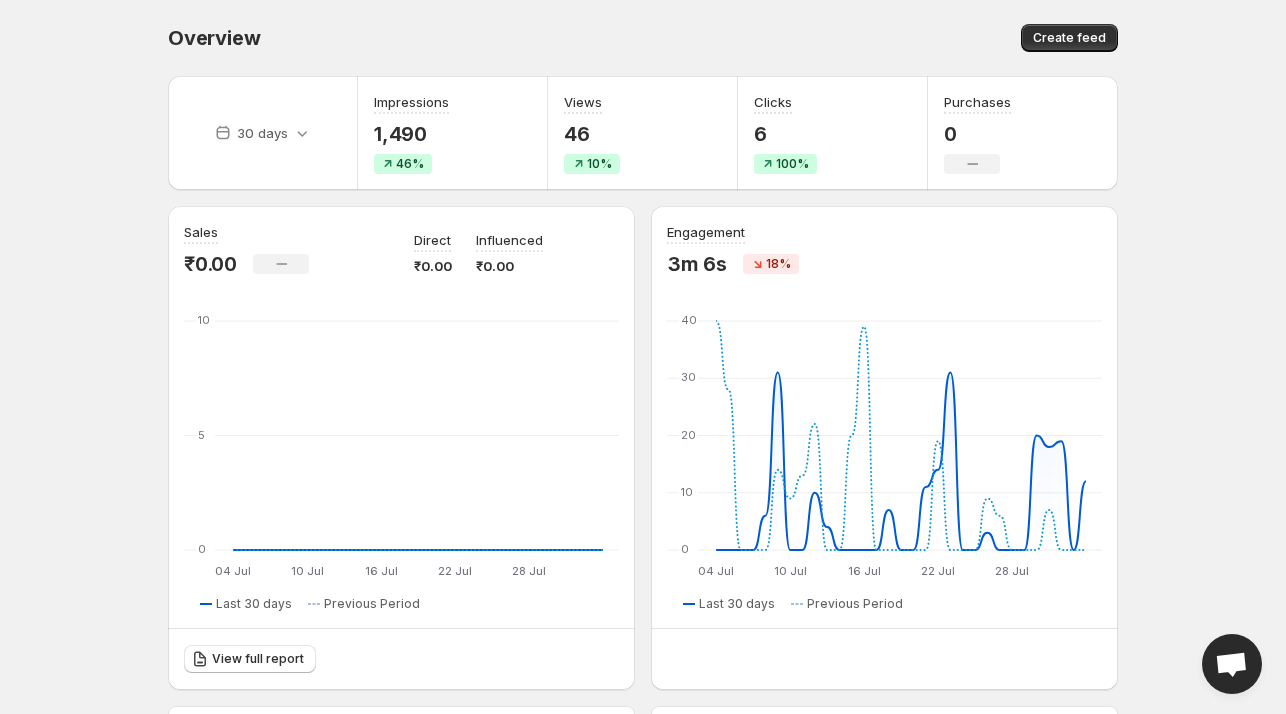 scroll, scrollTop: 0, scrollLeft: 0, axis: both 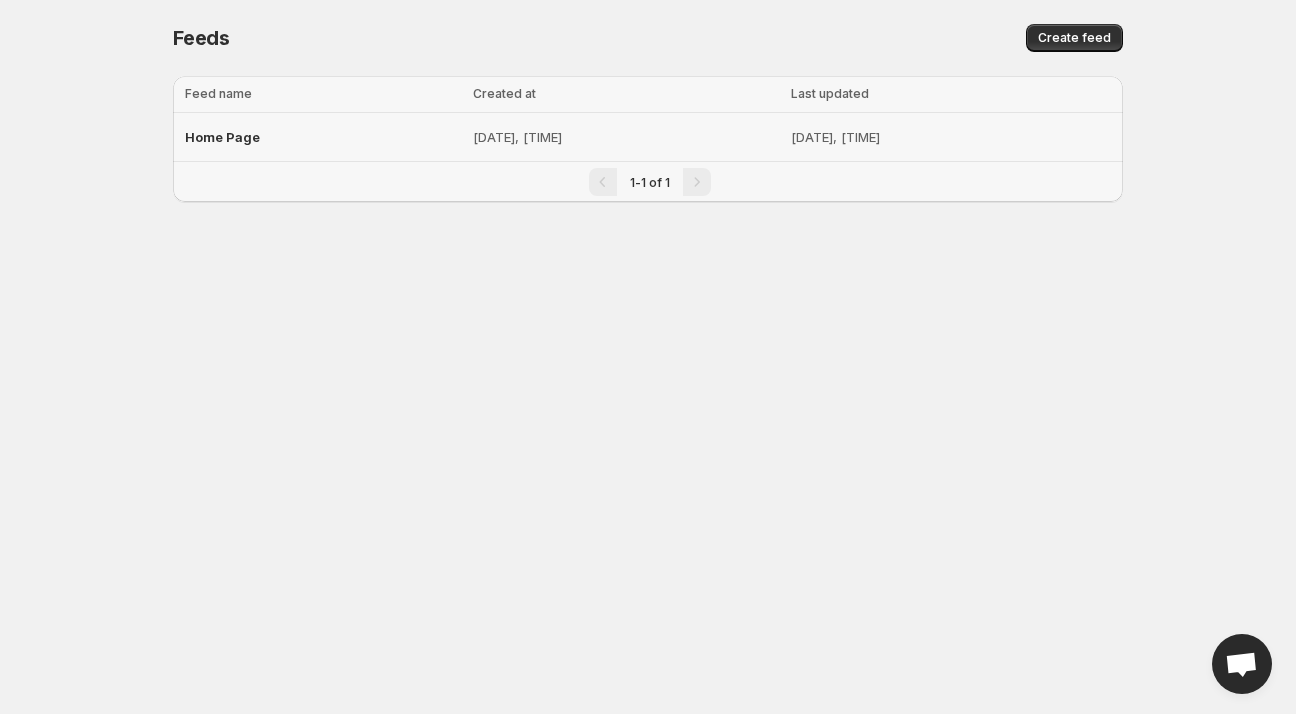 click on "Apr 10, 2025, 3:56 AM" at bounding box center [626, 137] 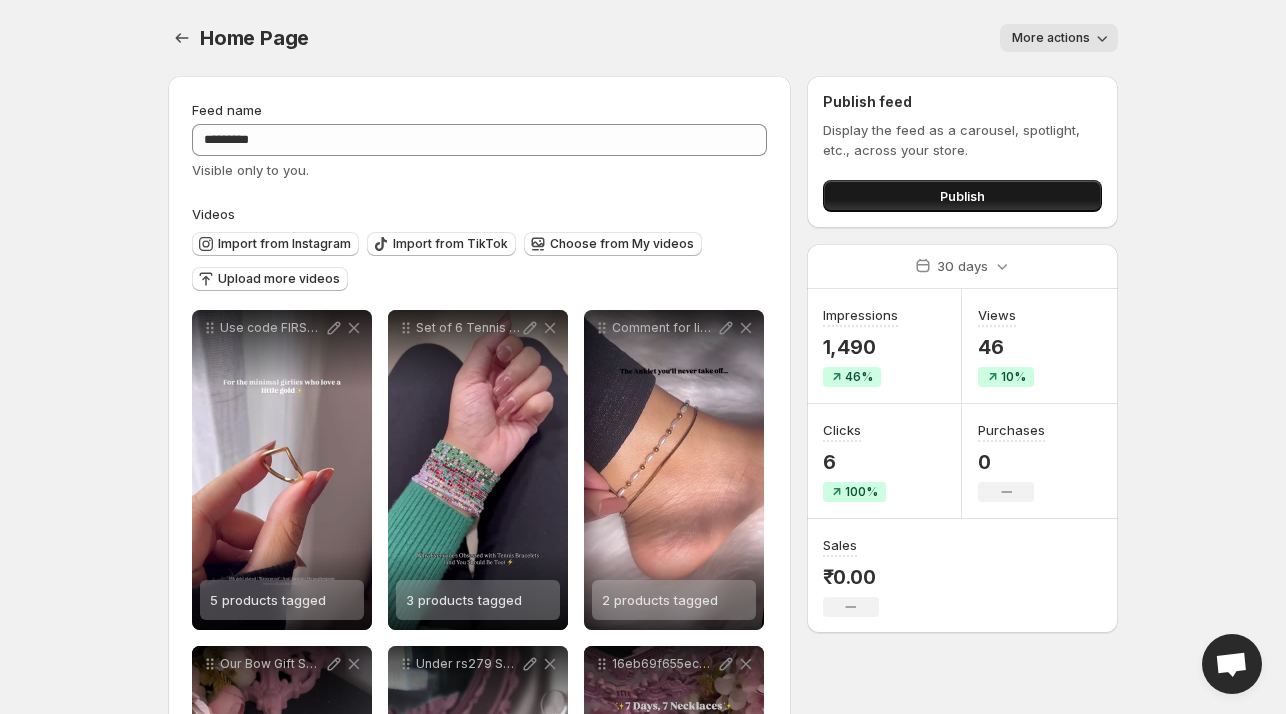 click on "Publish" at bounding box center (962, 196) 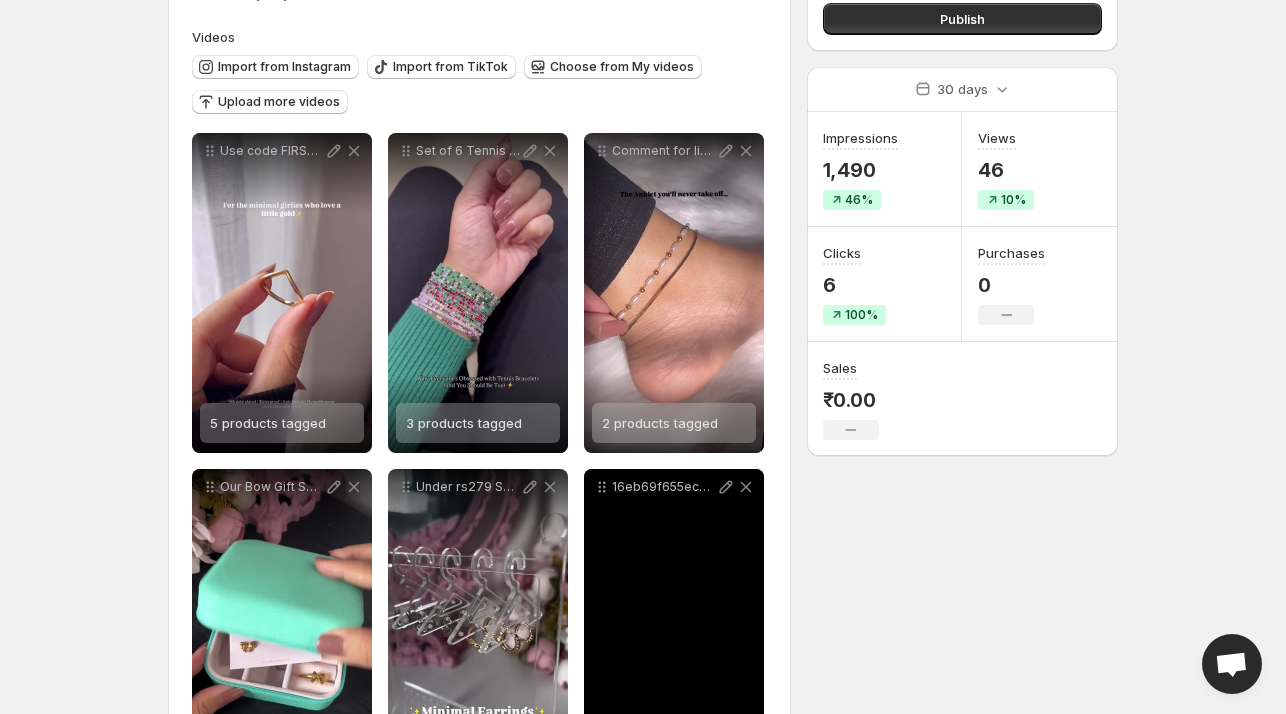 scroll, scrollTop: 0, scrollLeft: 0, axis: both 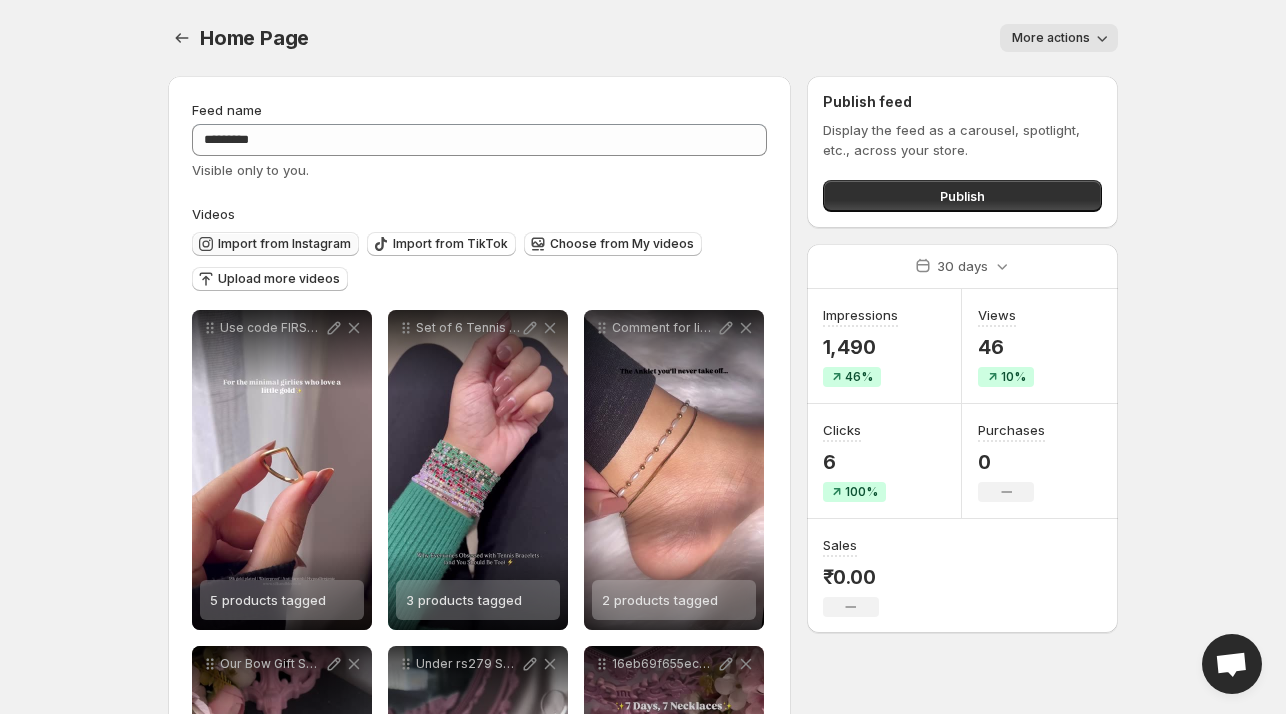 click on "Import from Instagram" at bounding box center [275, 244] 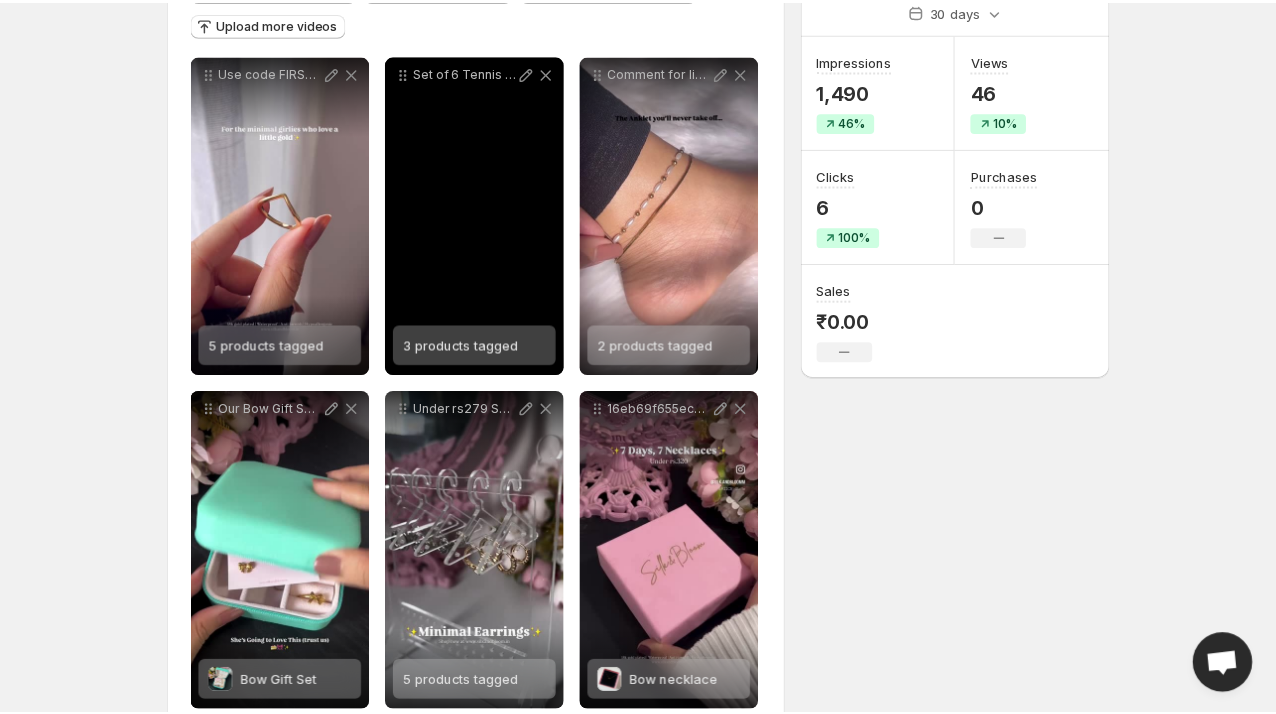 scroll, scrollTop: 0, scrollLeft: 0, axis: both 